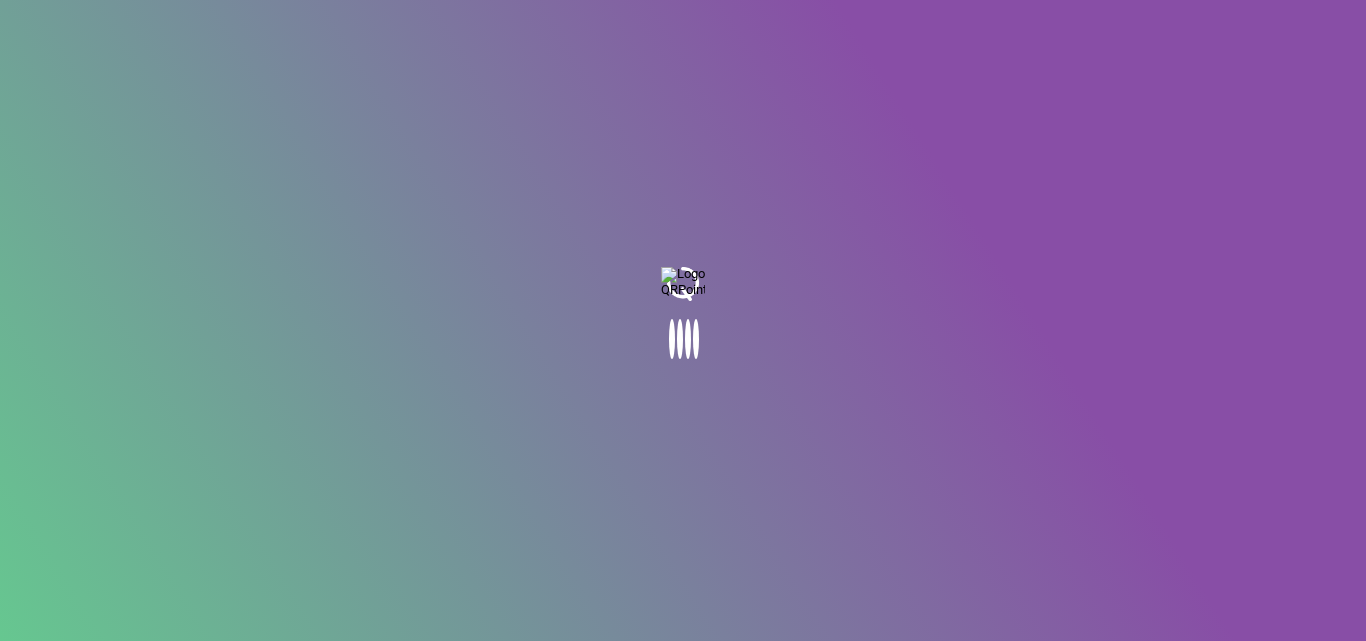 scroll, scrollTop: 0, scrollLeft: 0, axis: both 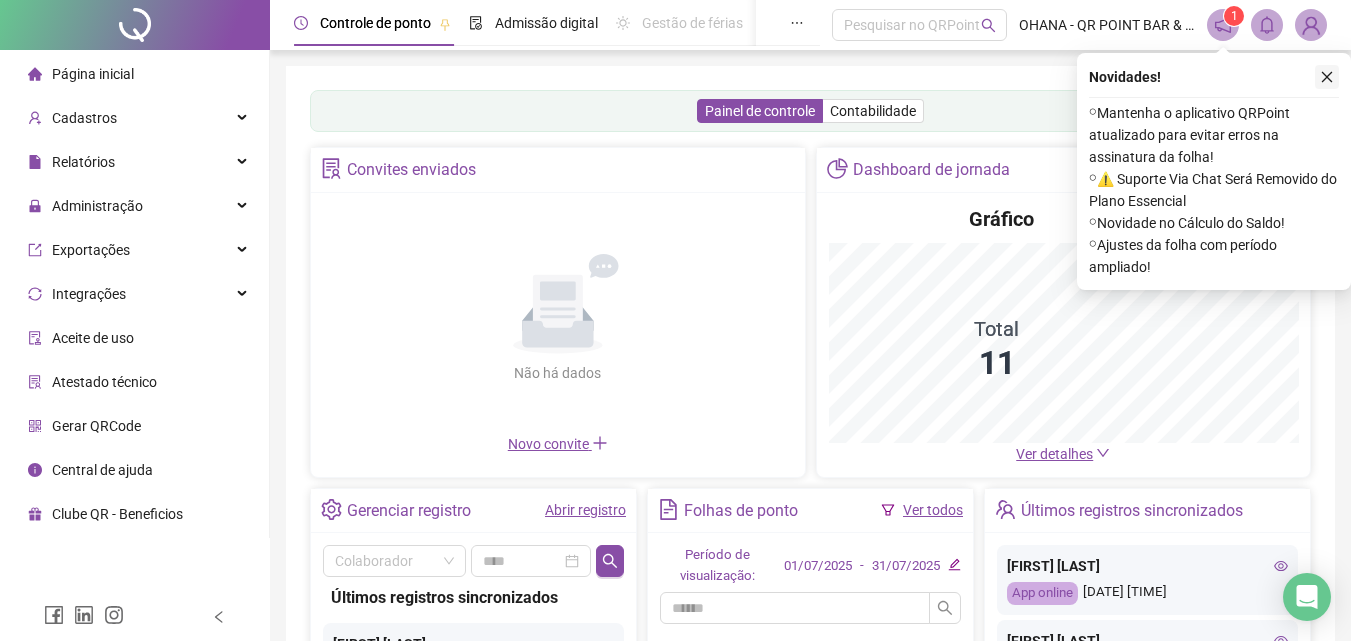 click 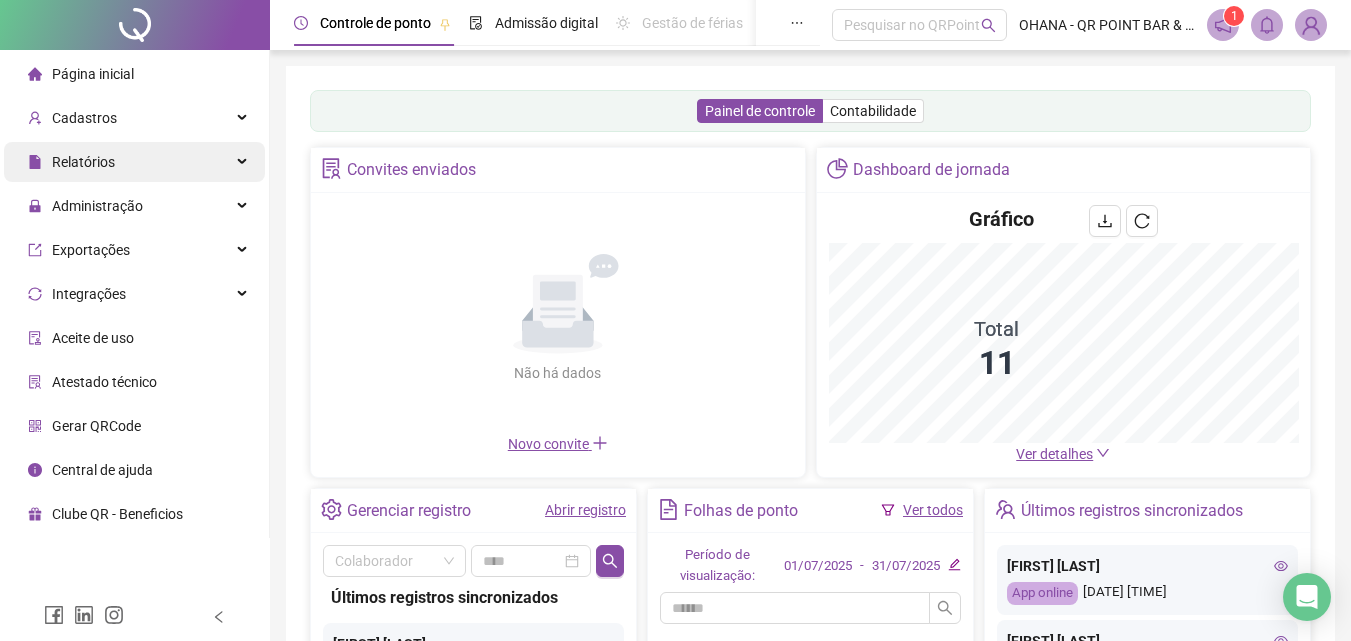 click on "Relatórios" at bounding box center (134, 162) 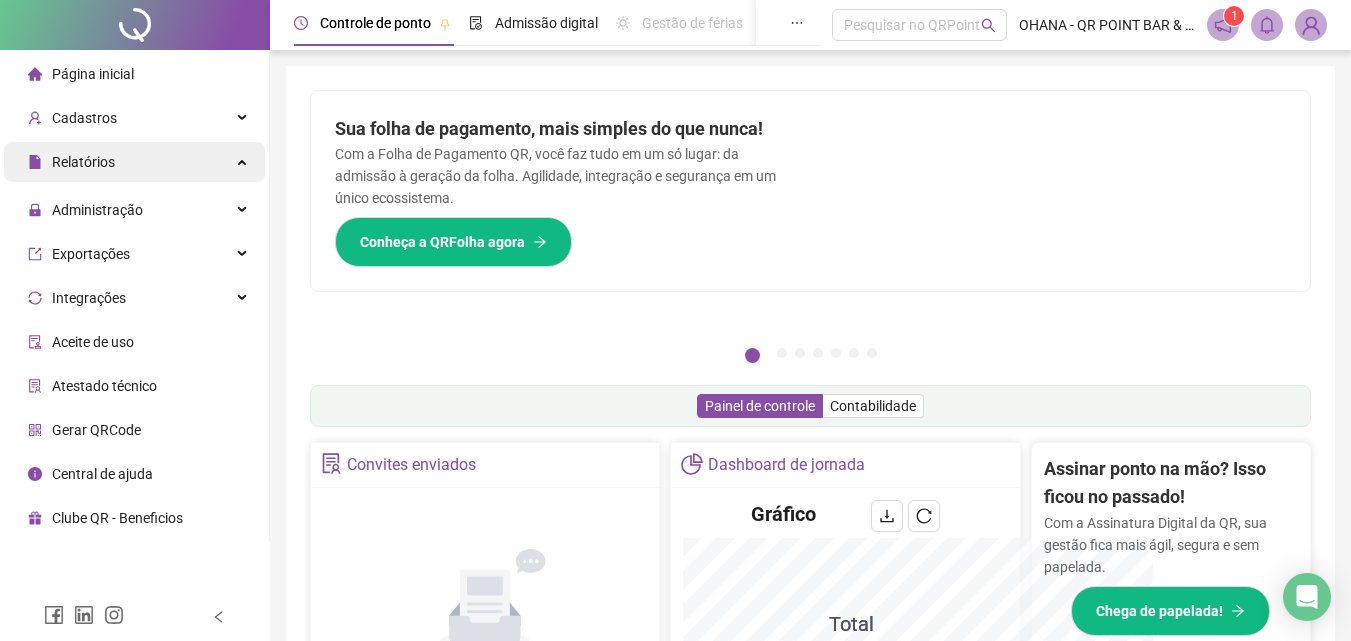 click on "Relatórios" at bounding box center [134, 162] 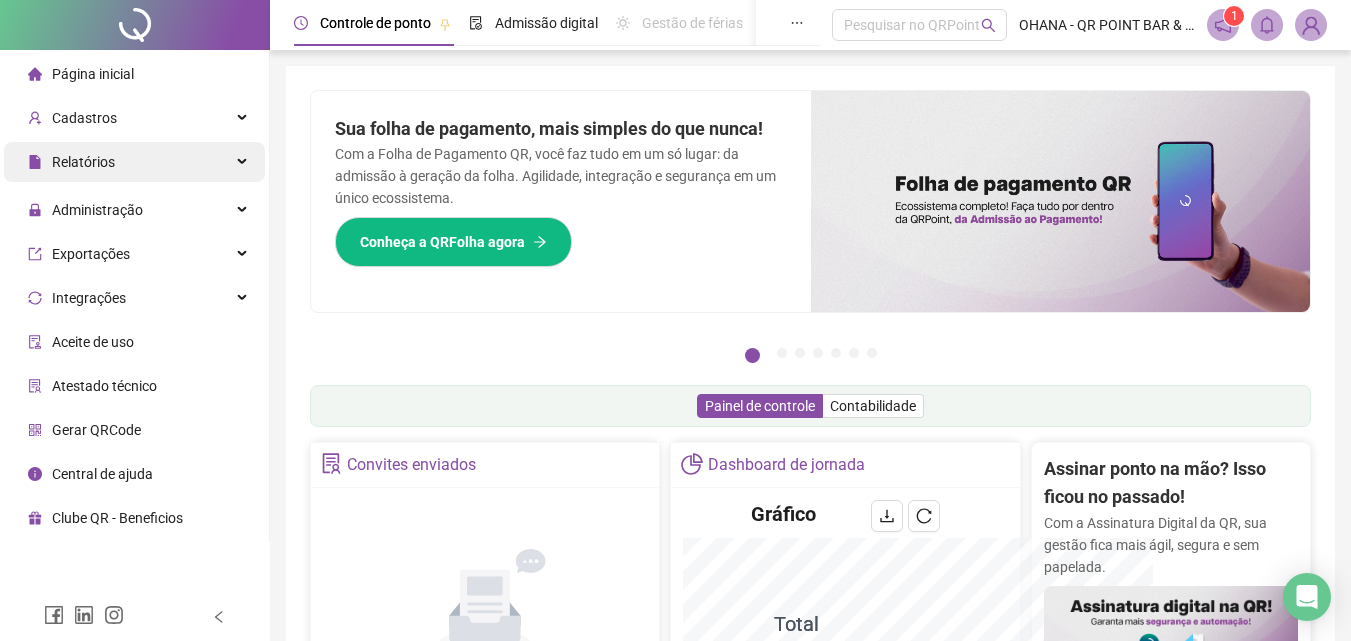 scroll, scrollTop: 342, scrollLeft: 0, axis: vertical 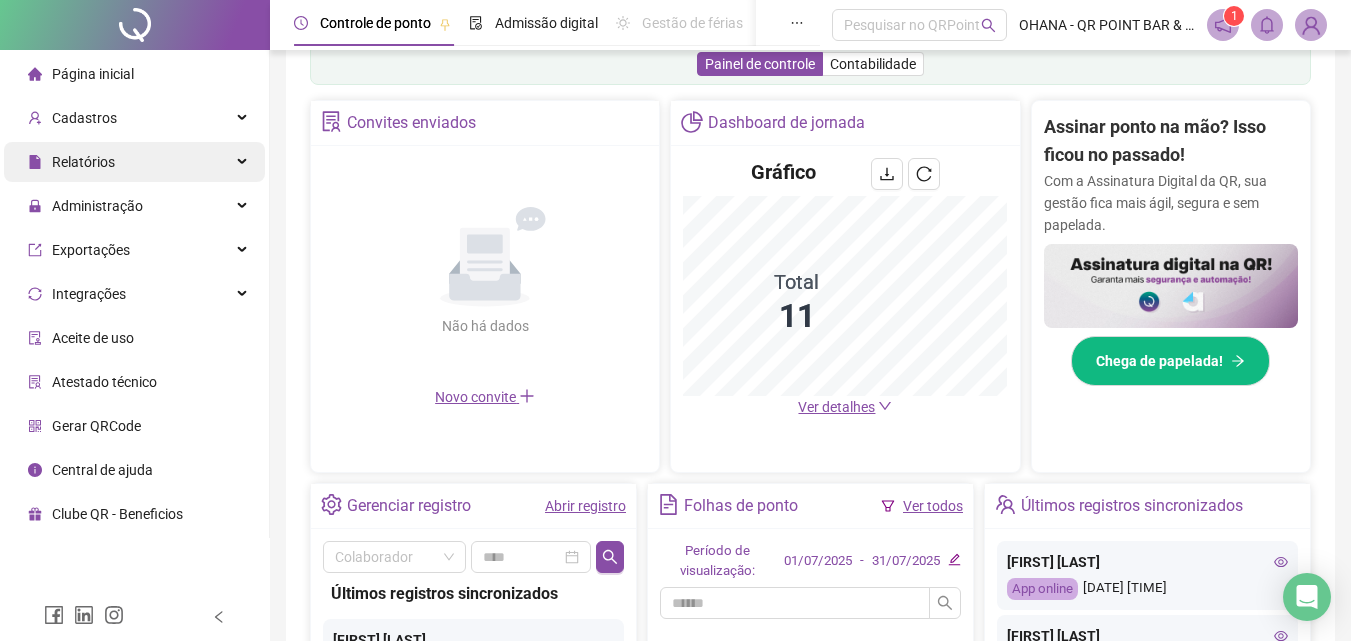 click on "Relatórios" at bounding box center (134, 162) 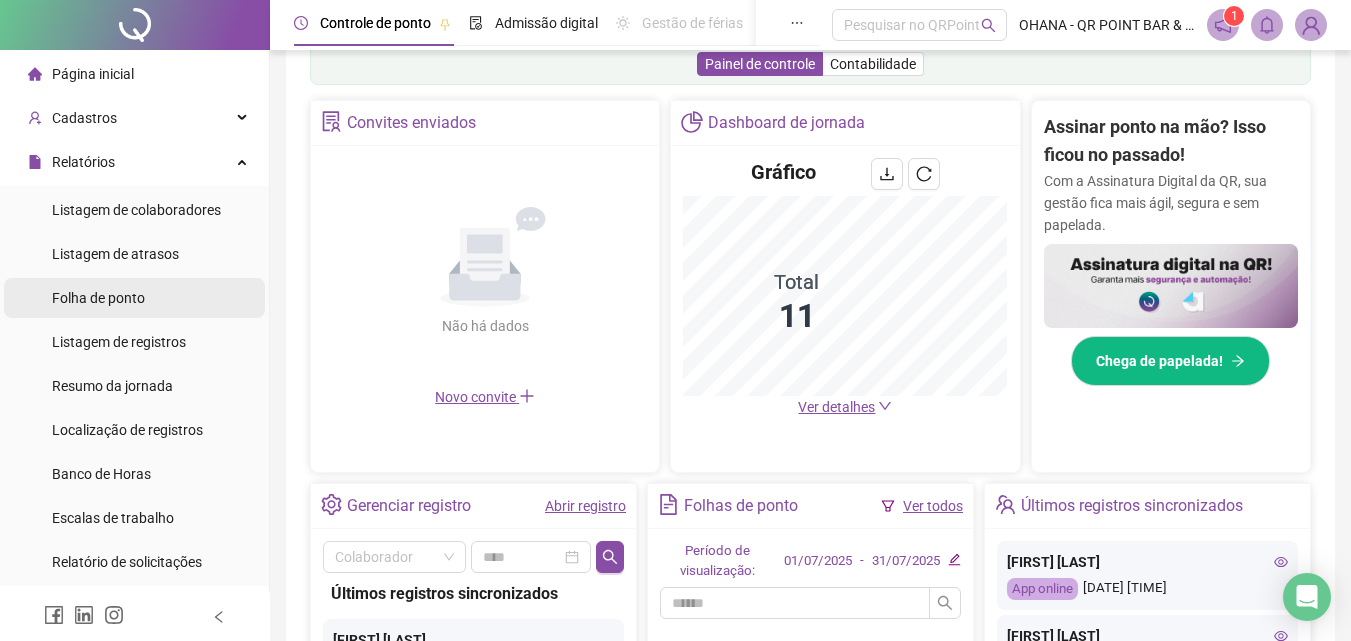 click on "Folha de ponto" at bounding box center [98, 298] 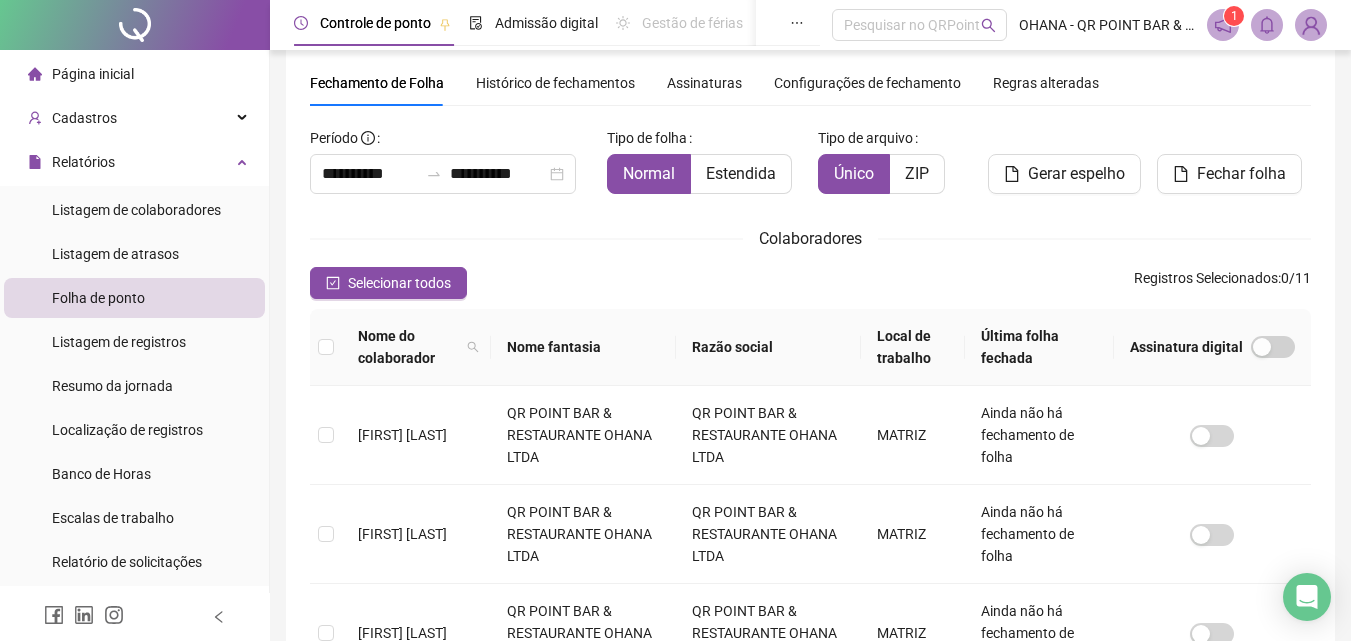 scroll, scrollTop: 89, scrollLeft: 0, axis: vertical 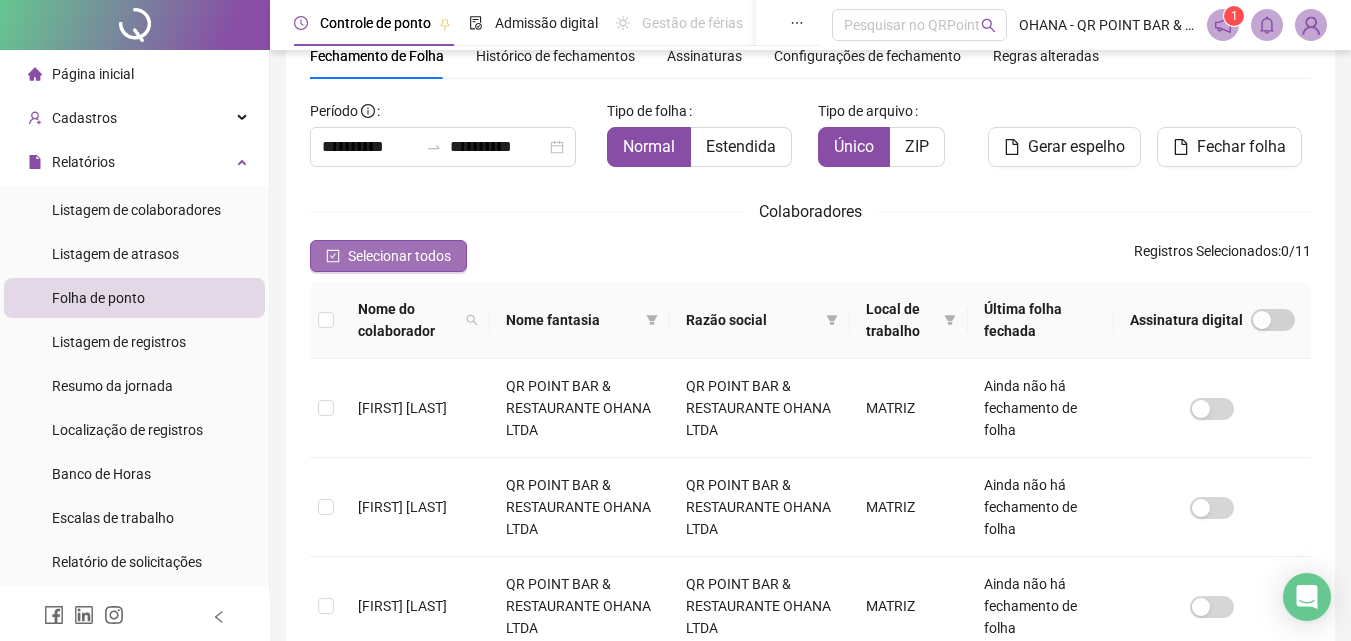 click on "Selecionar todos" at bounding box center [399, 256] 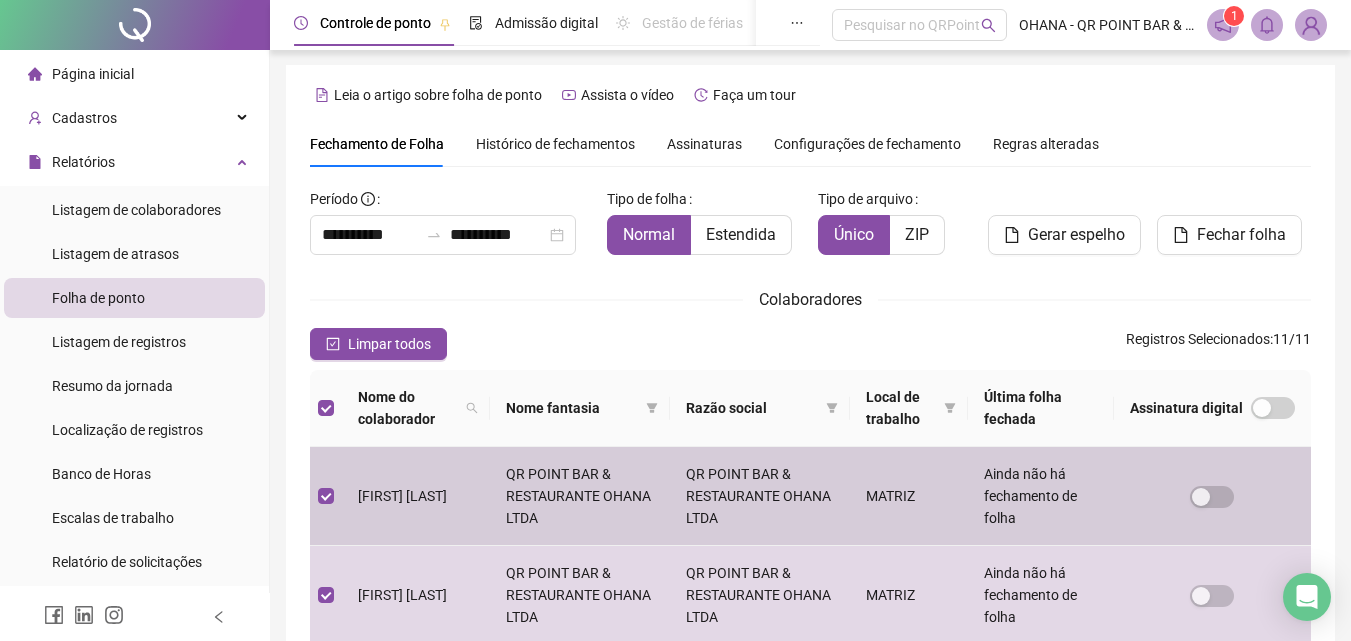 scroll, scrollTop: 0, scrollLeft: 0, axis: both 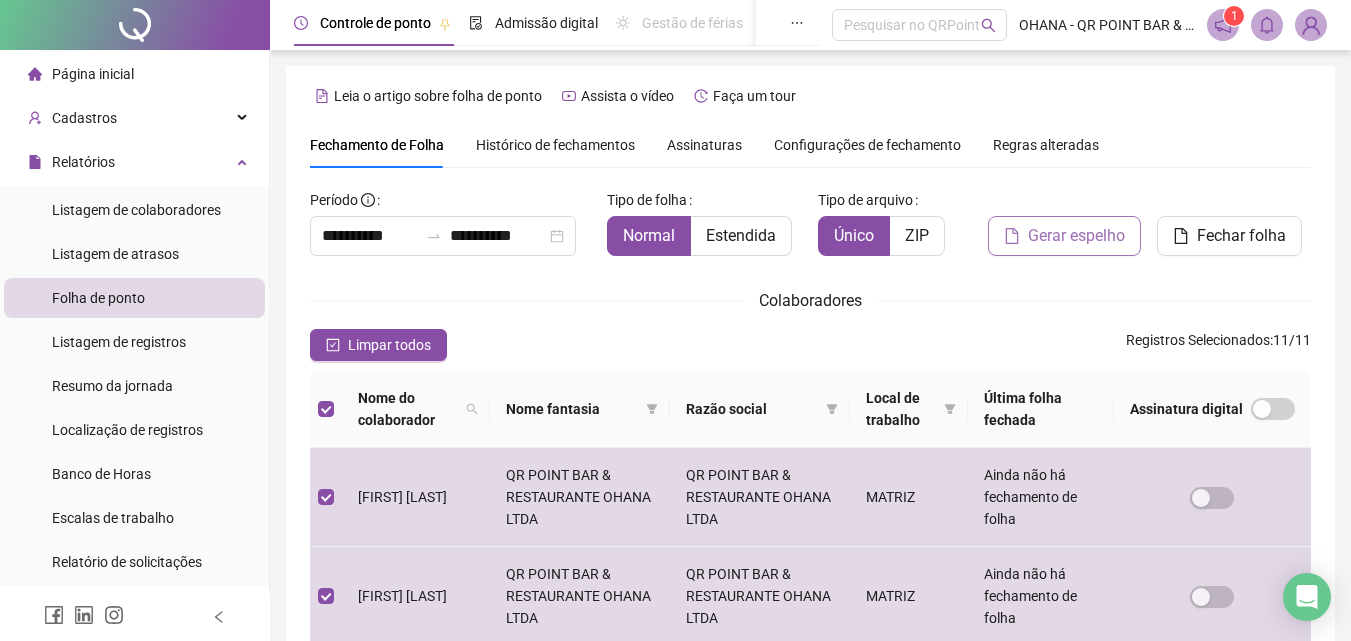 click on "Gerar espelho" at bounding box center [1076, 236] 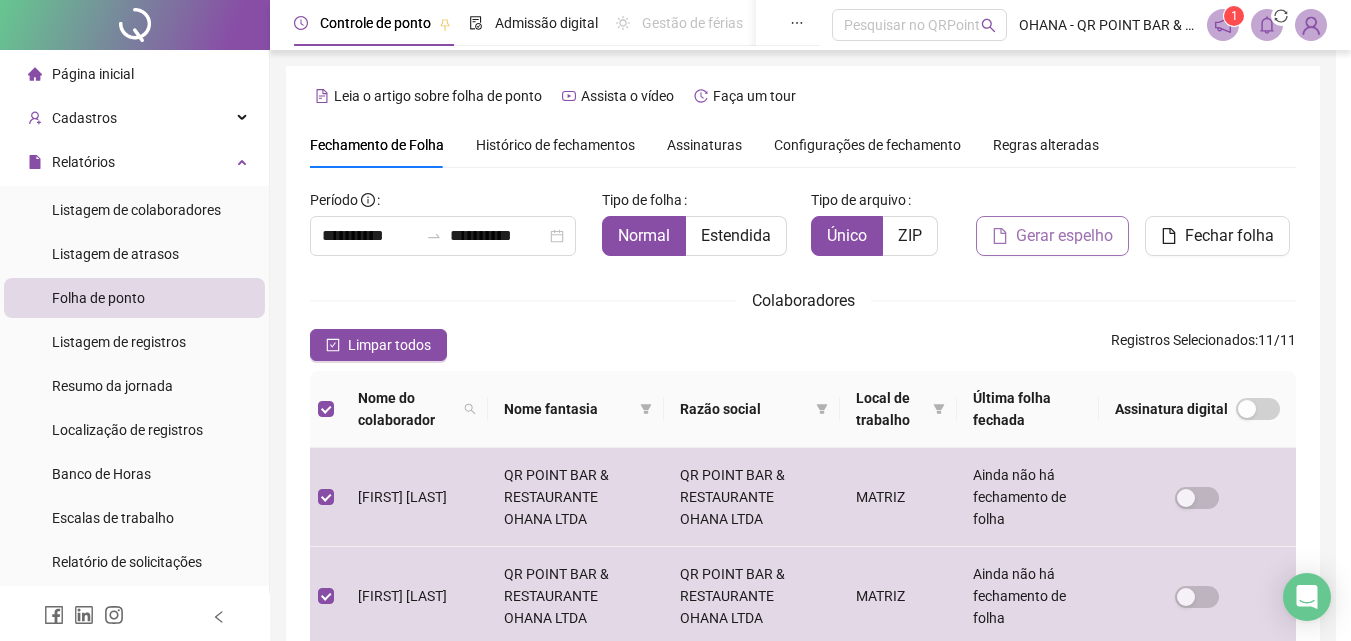 scroll, scrollTop: 89, scrollLeft: 0, axis: vertical 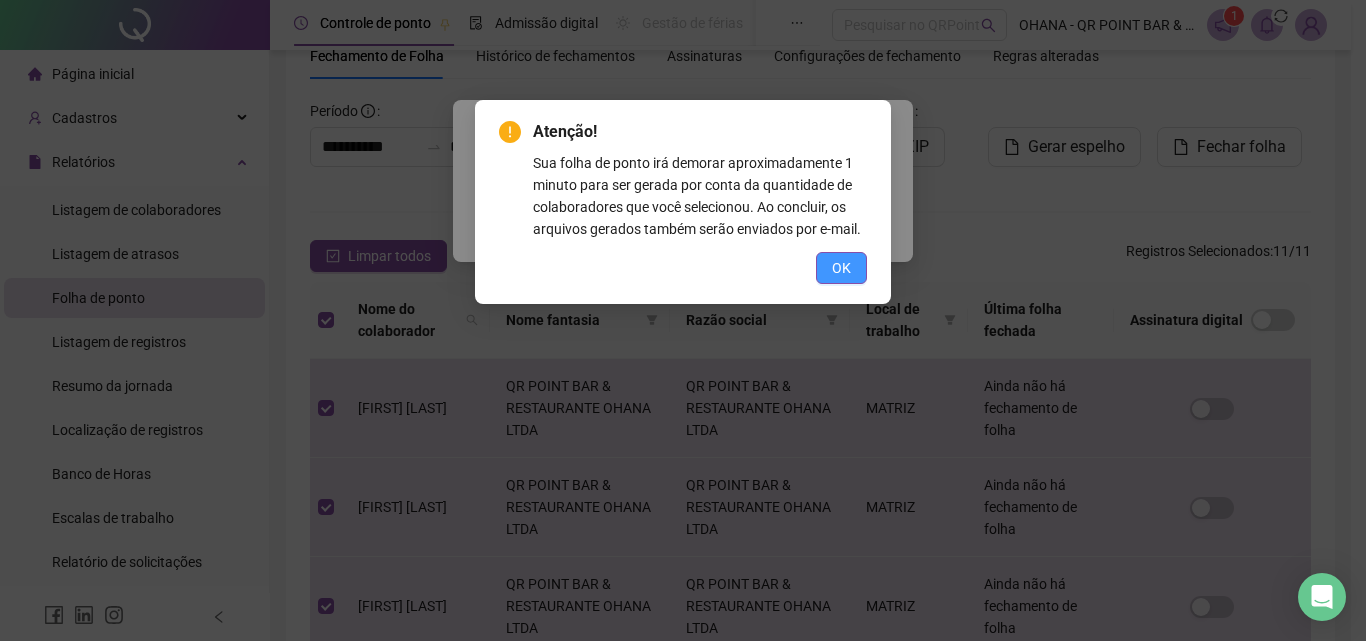 click on "OK" at bounding box center (841, 268) 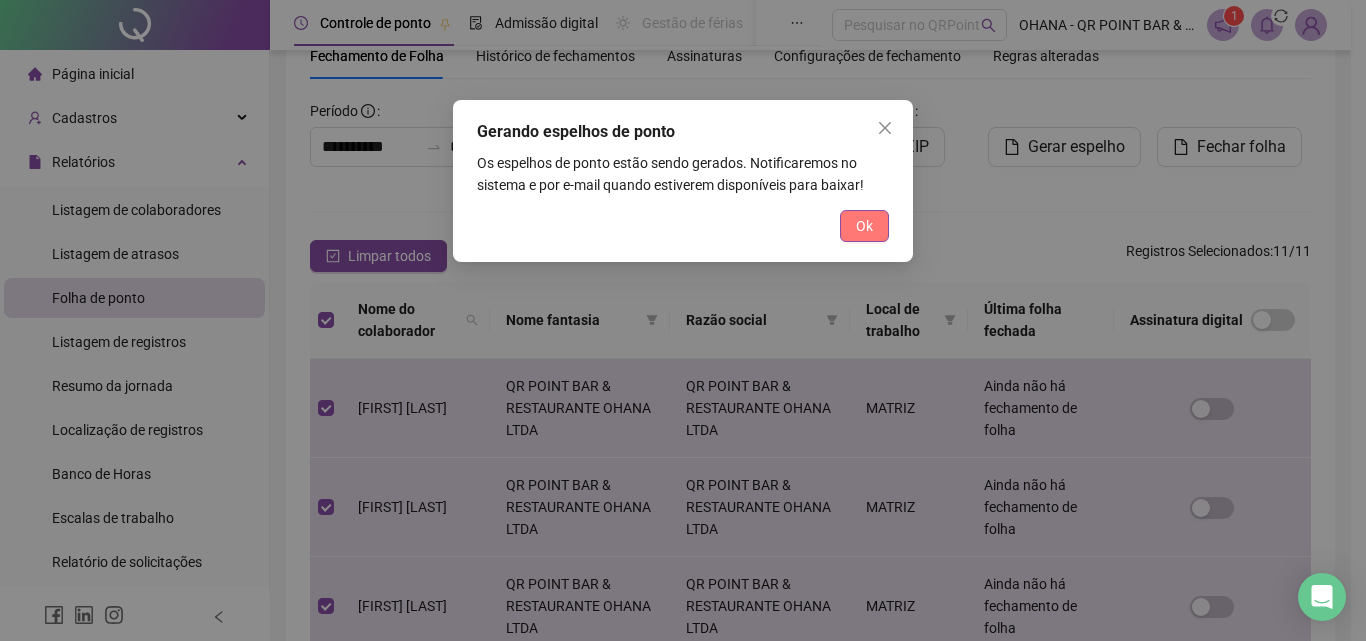 click on "Ok" at bounding box center (864, 226) 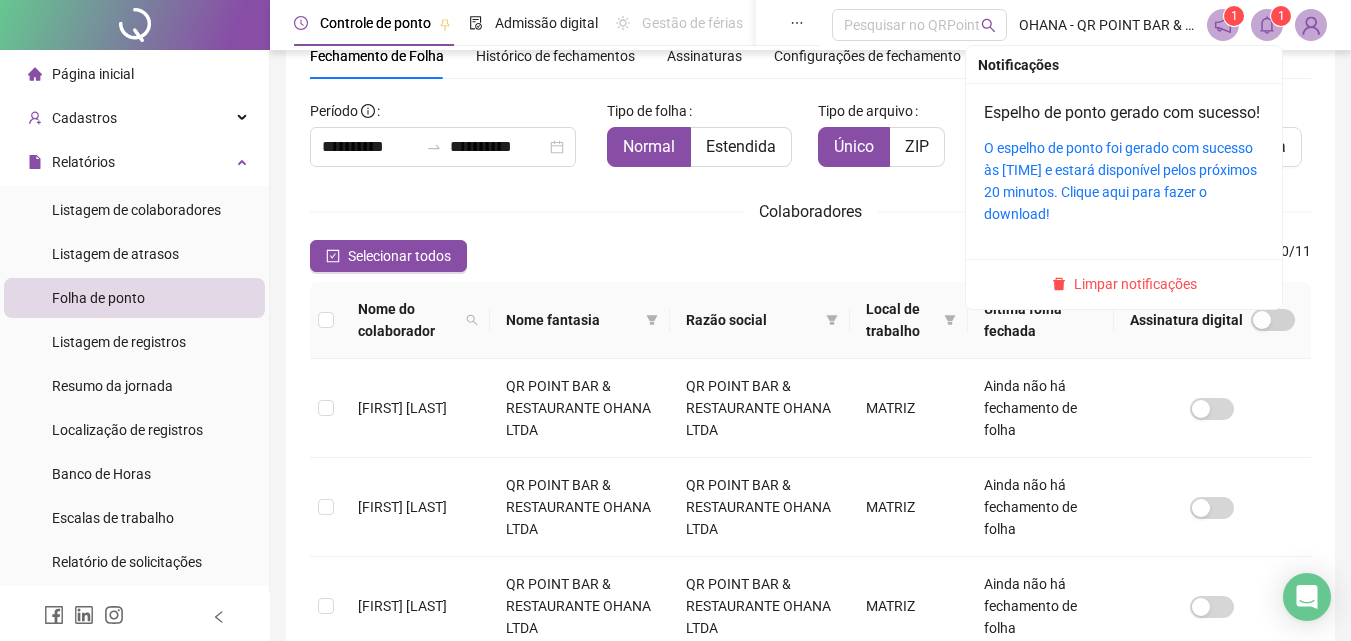 click 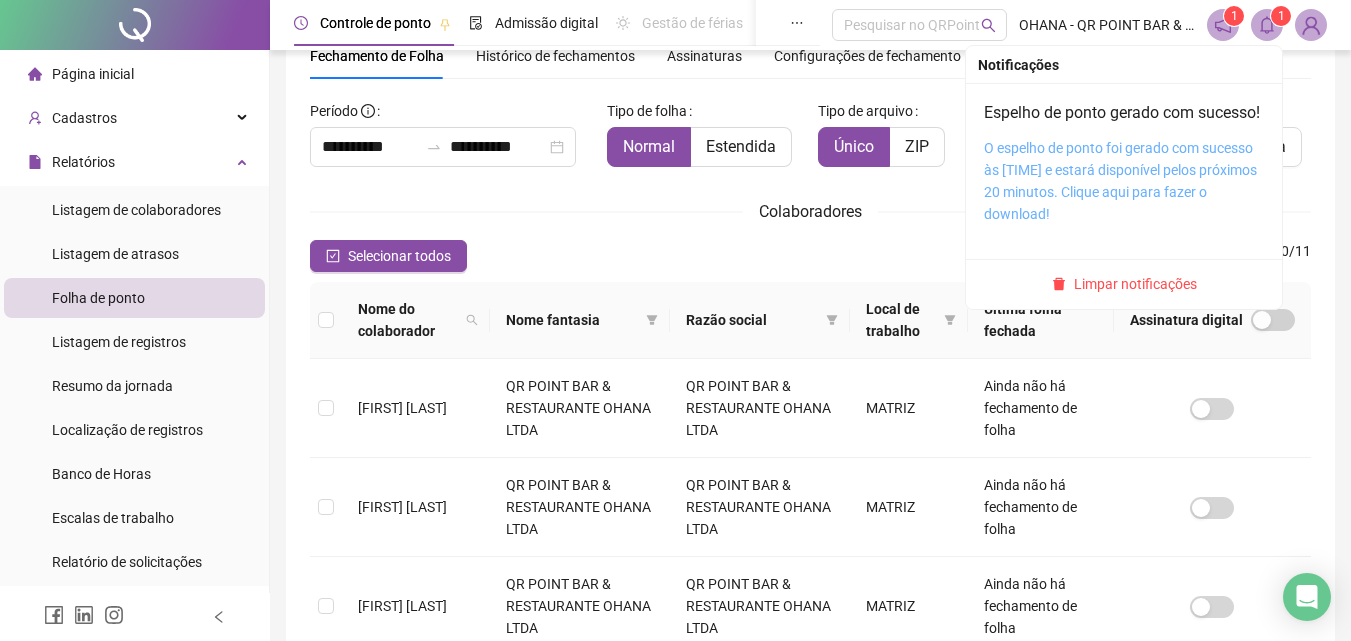 click on "O espelho de ponto foi gerado com sucesso às [TIME] e estará disponível pelos próximos 20 minutos.
Clique aqui para fazer o download!" at bounding box center (1120, 181) 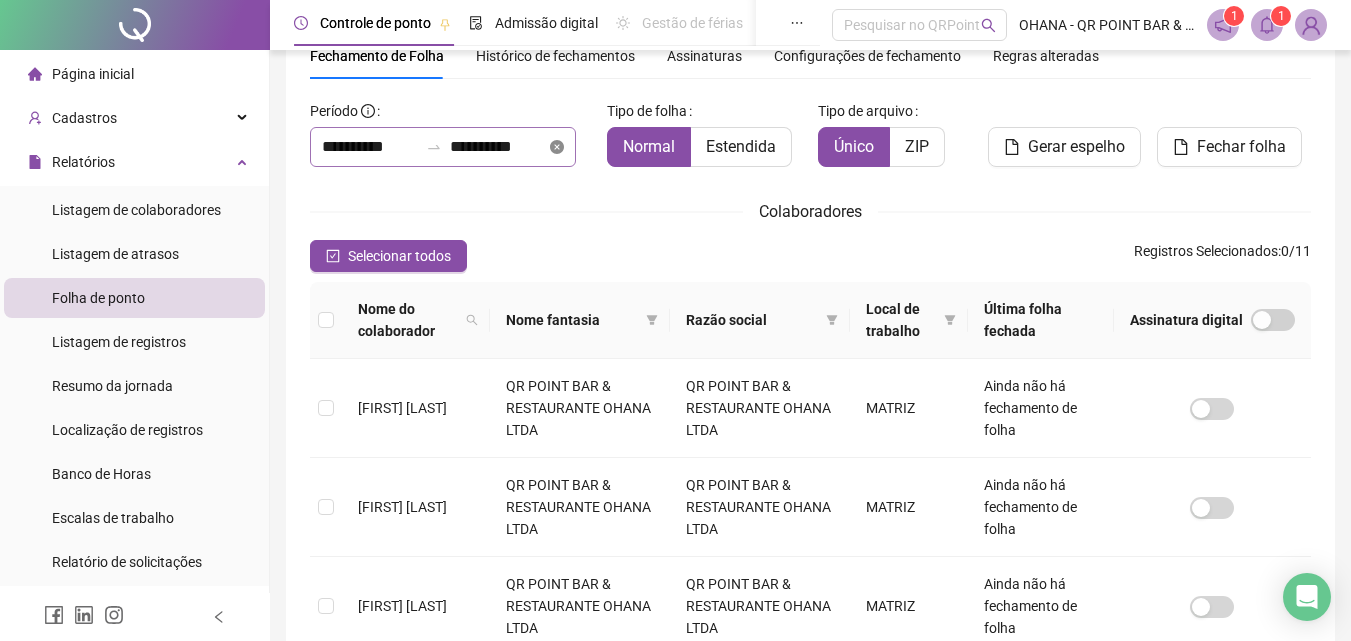 click 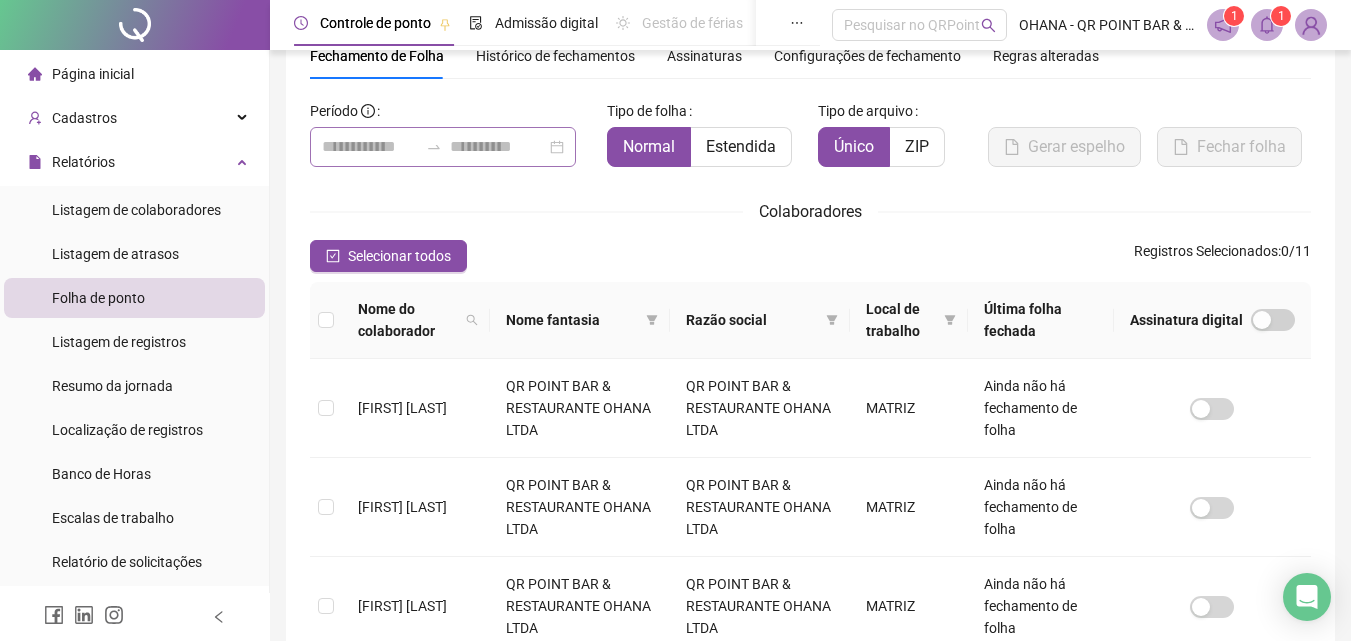 type 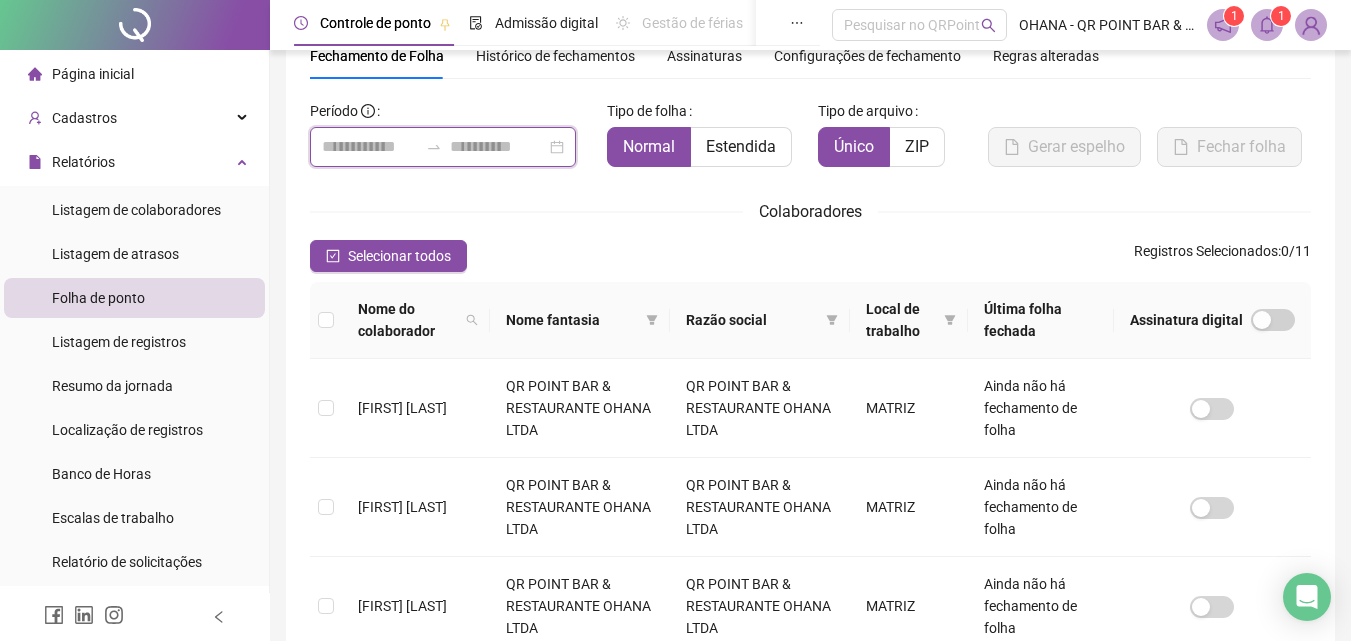 click at bounding box center (498, 147) 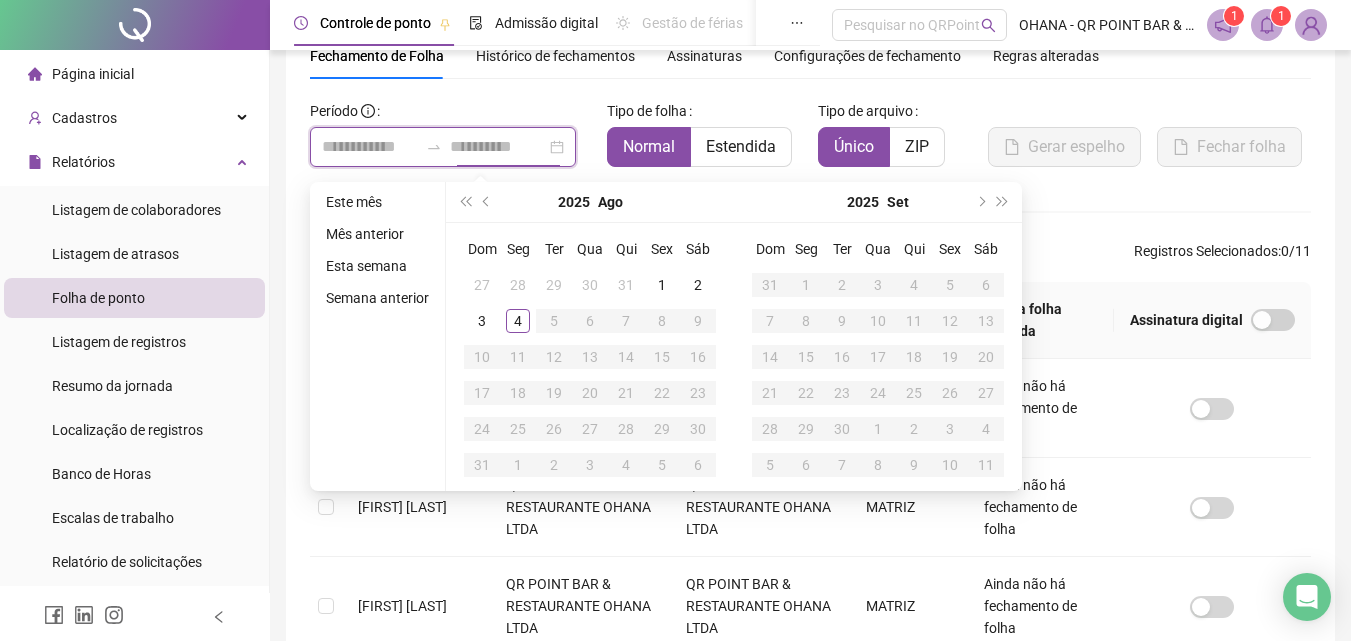 click at bounding box center (370, 147) 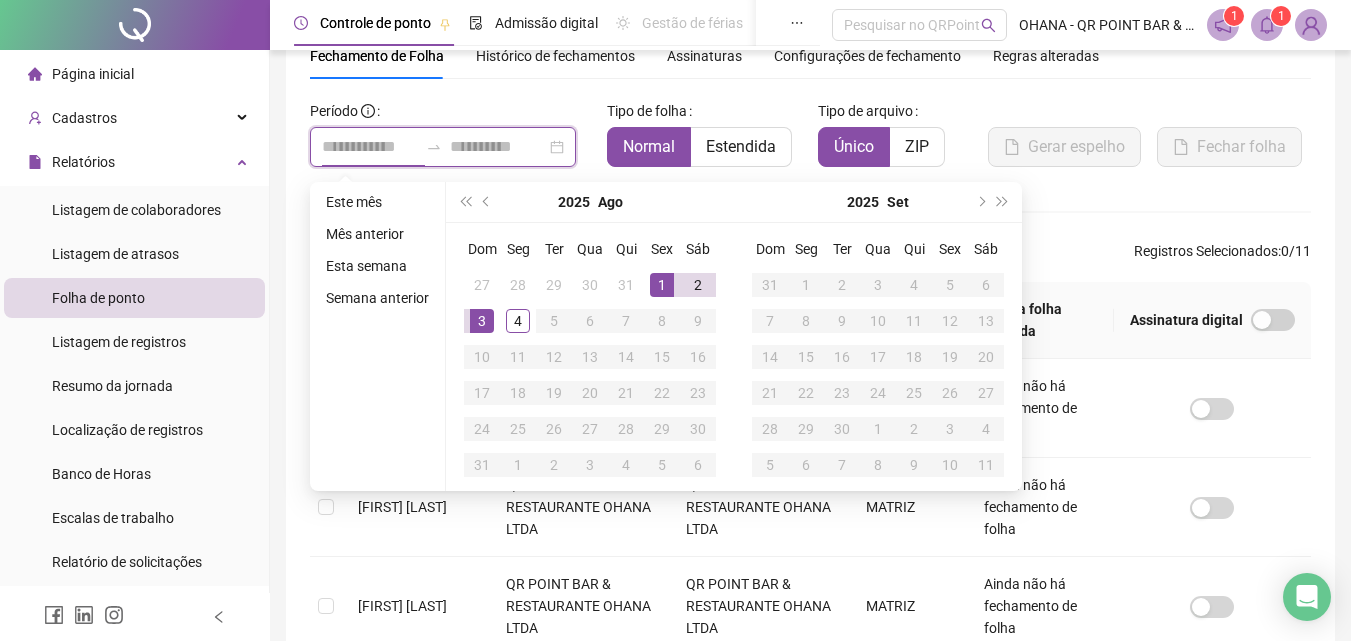 type on "**********" 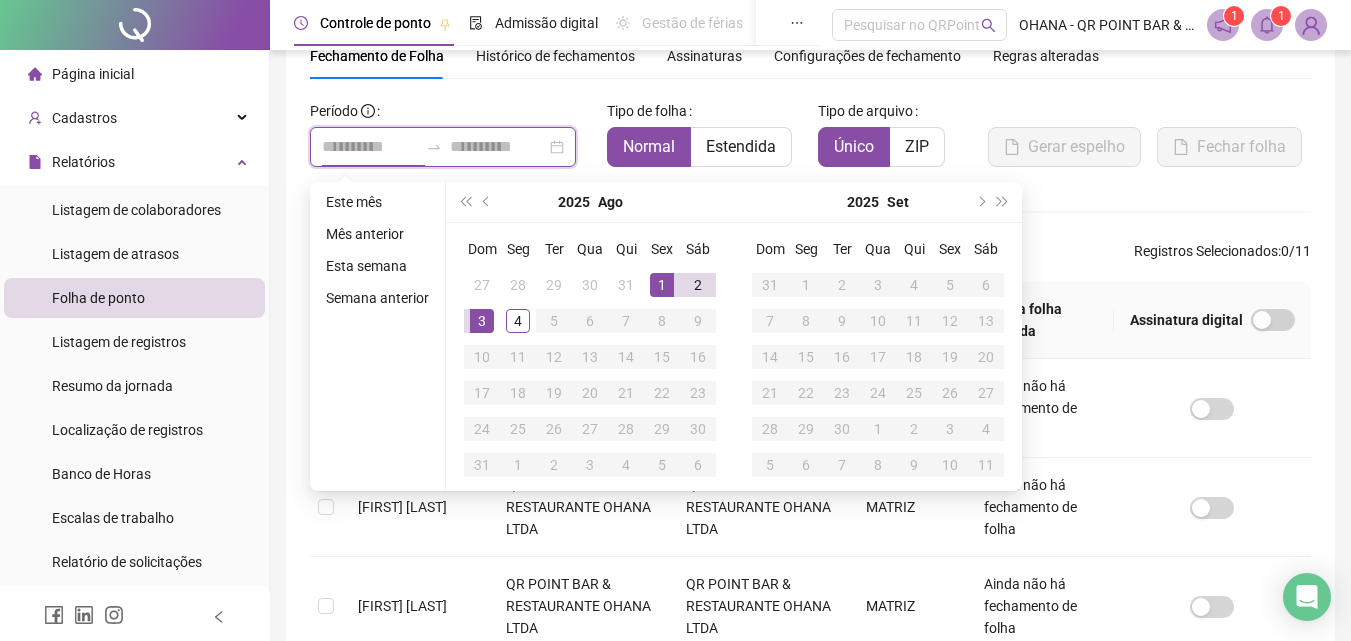 type on "**********" 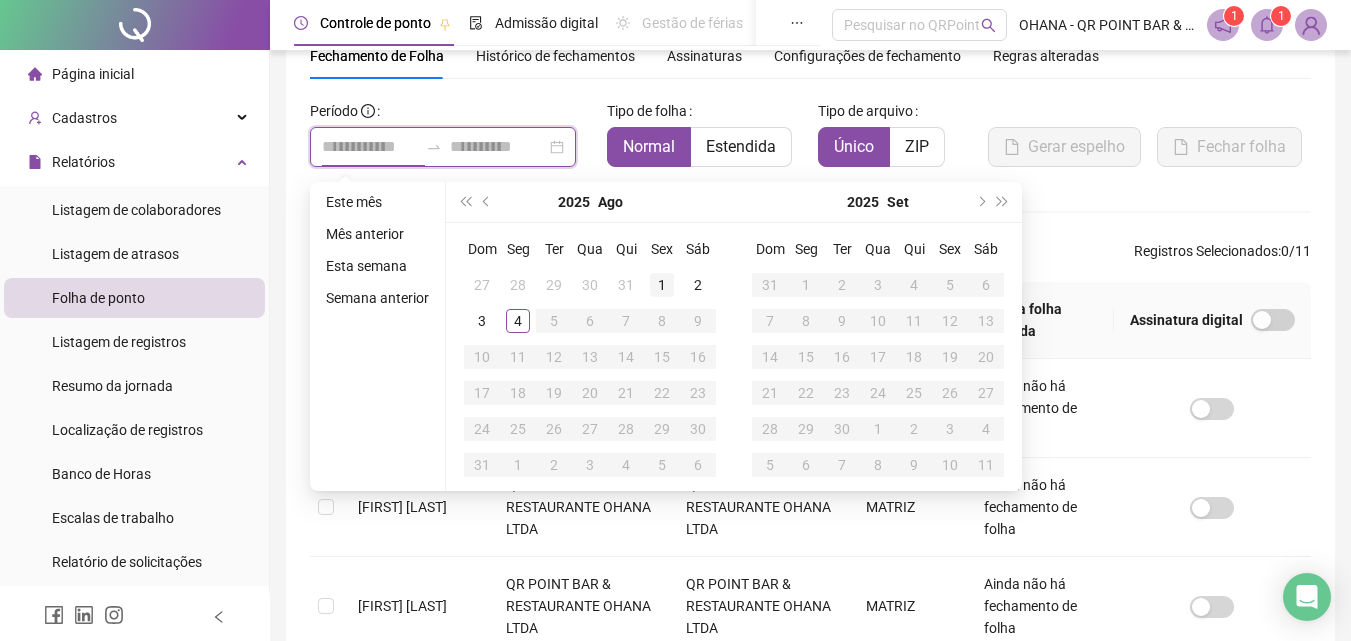 type on "**********" 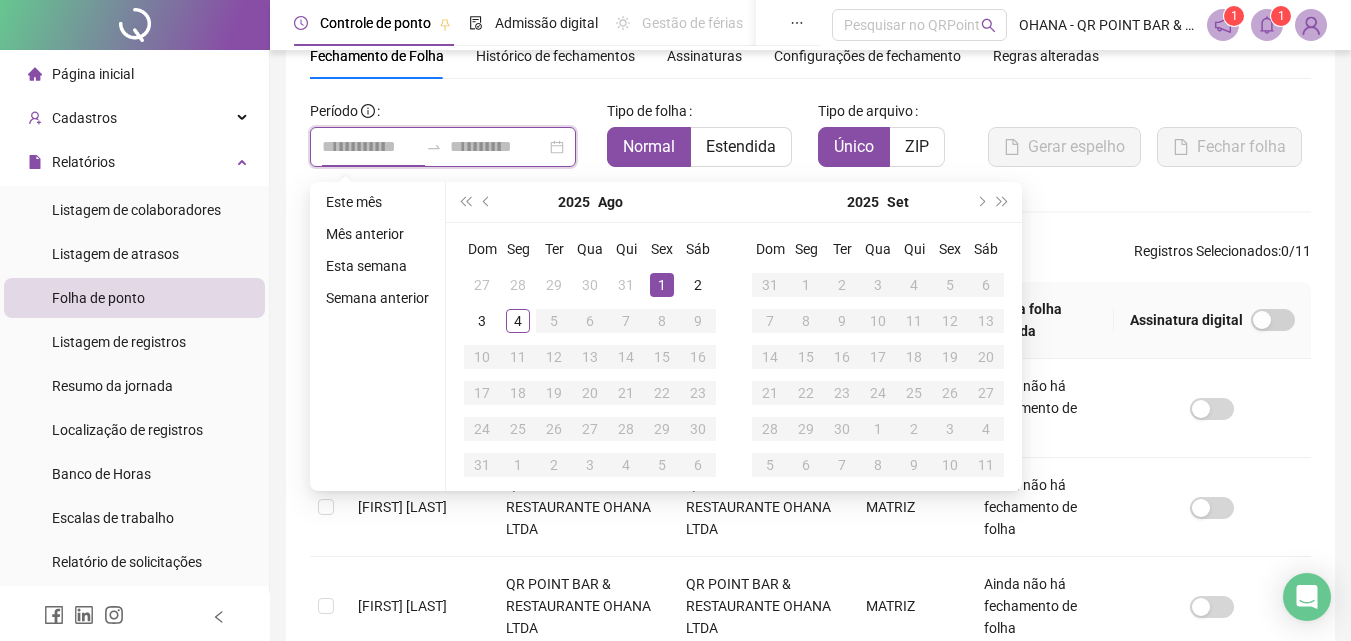type on "**********" 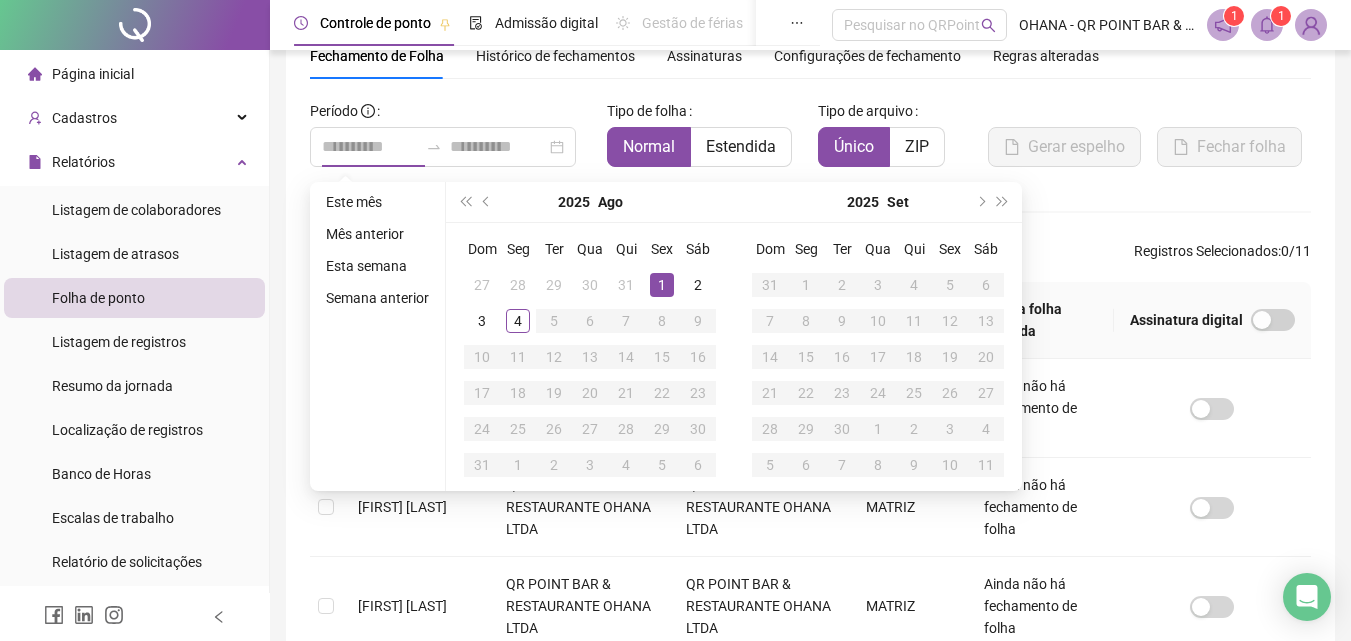 click on "1" at bounding box center (662, 285) 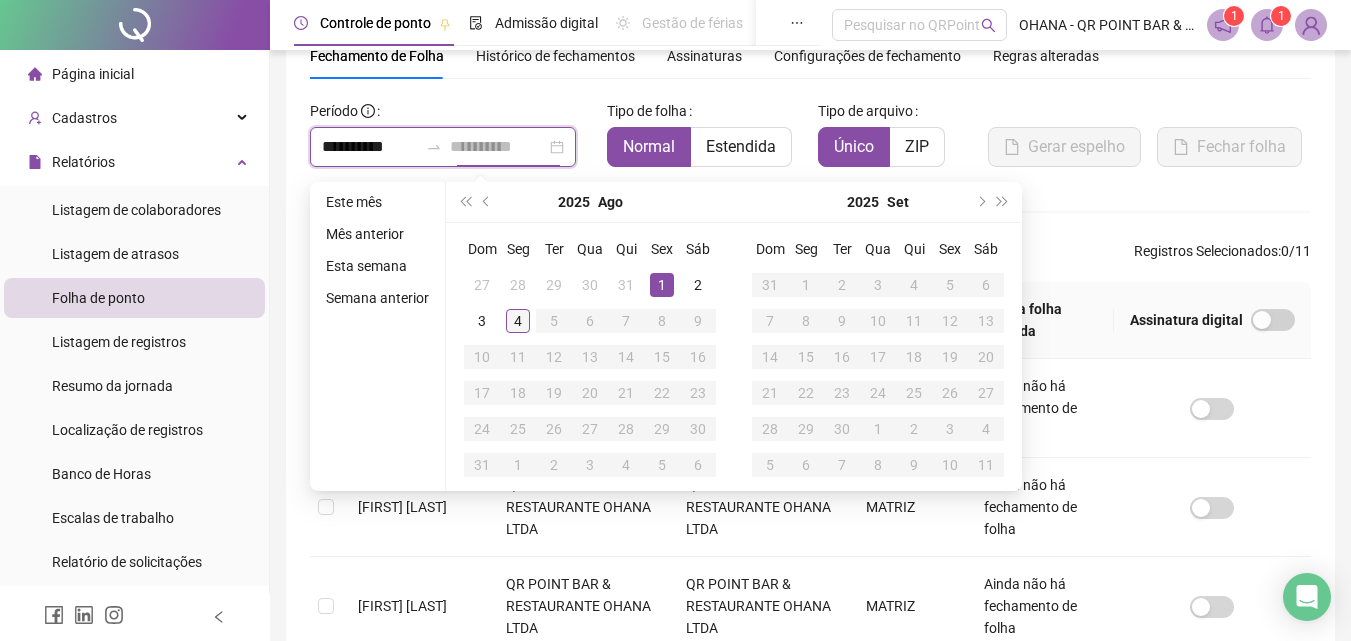 type on "**********" 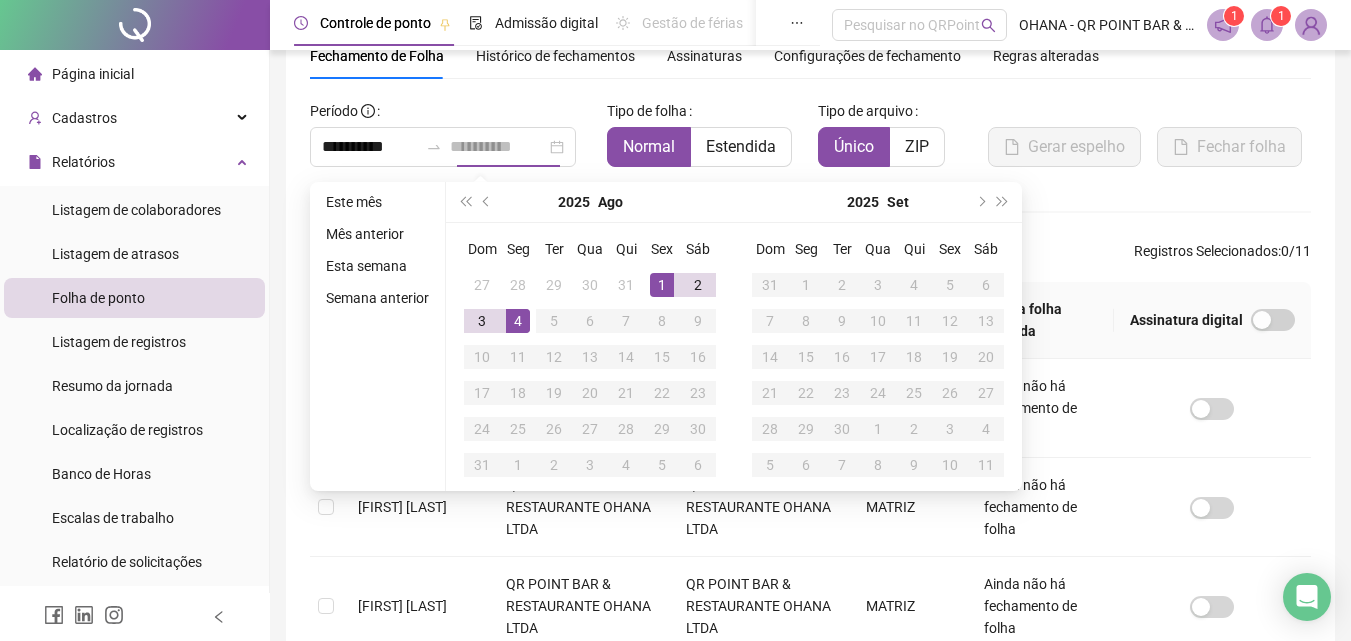 click on "4" at bounding box center [518, 321] 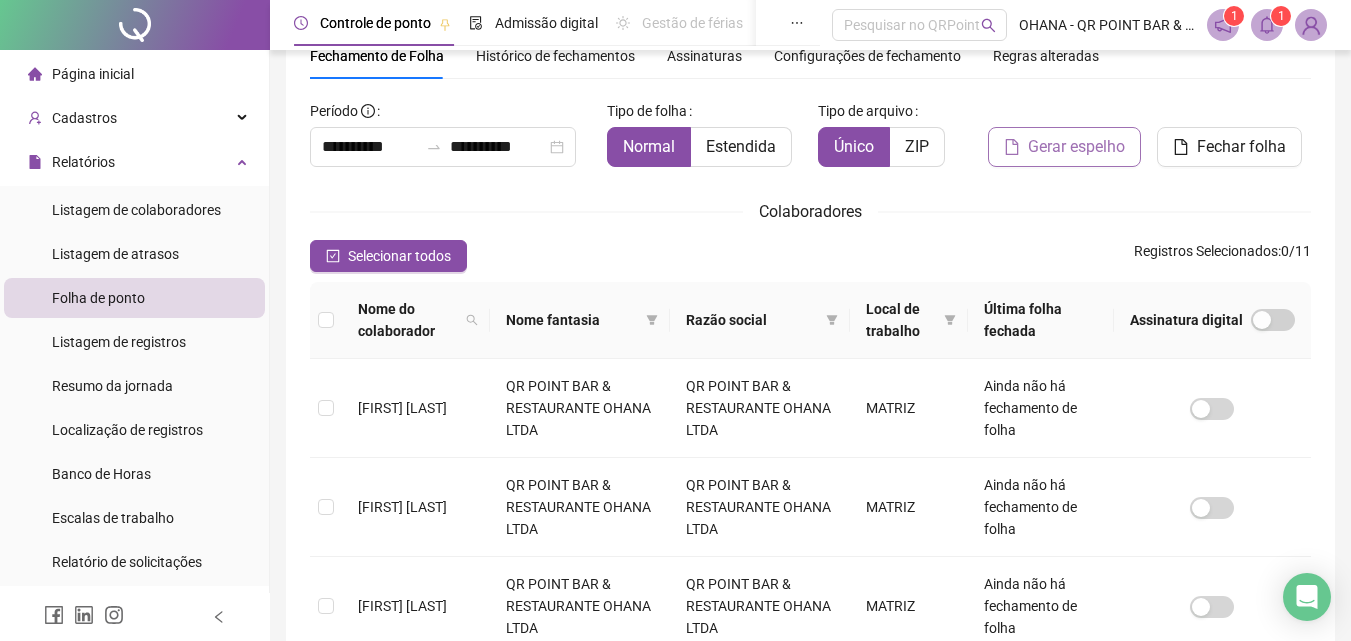 click on "Gerar espelho" at bounding box center (1076, 147) 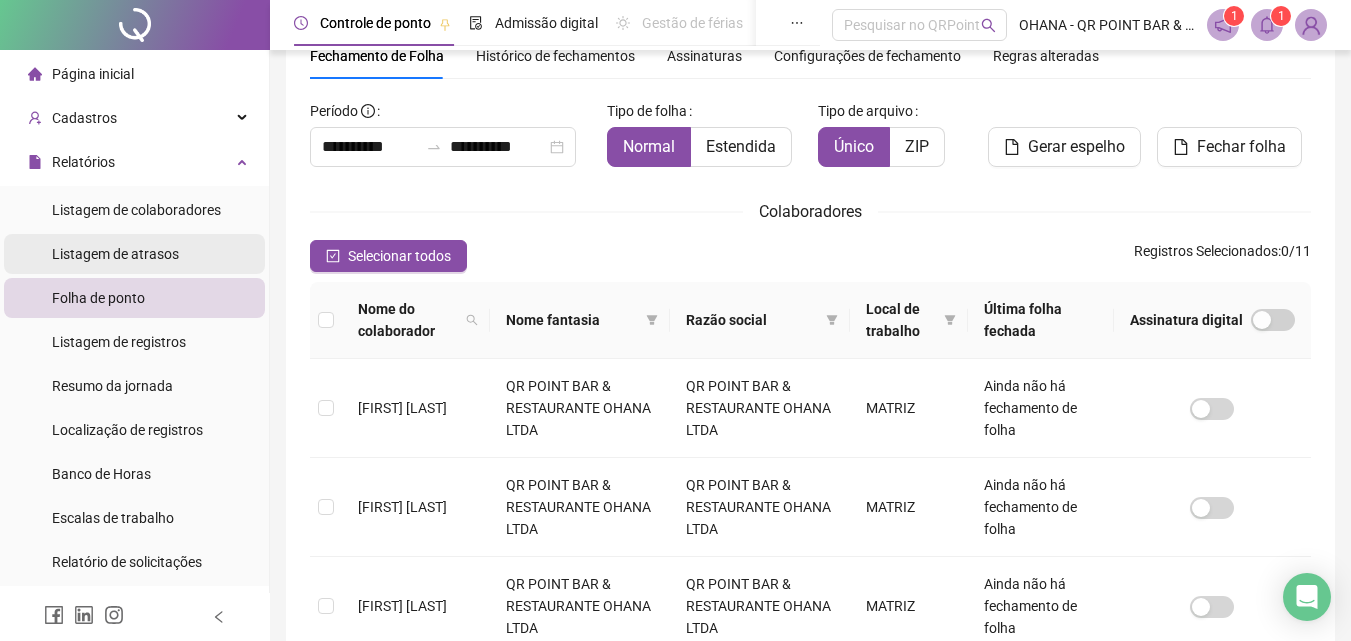 click on "Listagem de atrasos" at bounding box center (115, 254) 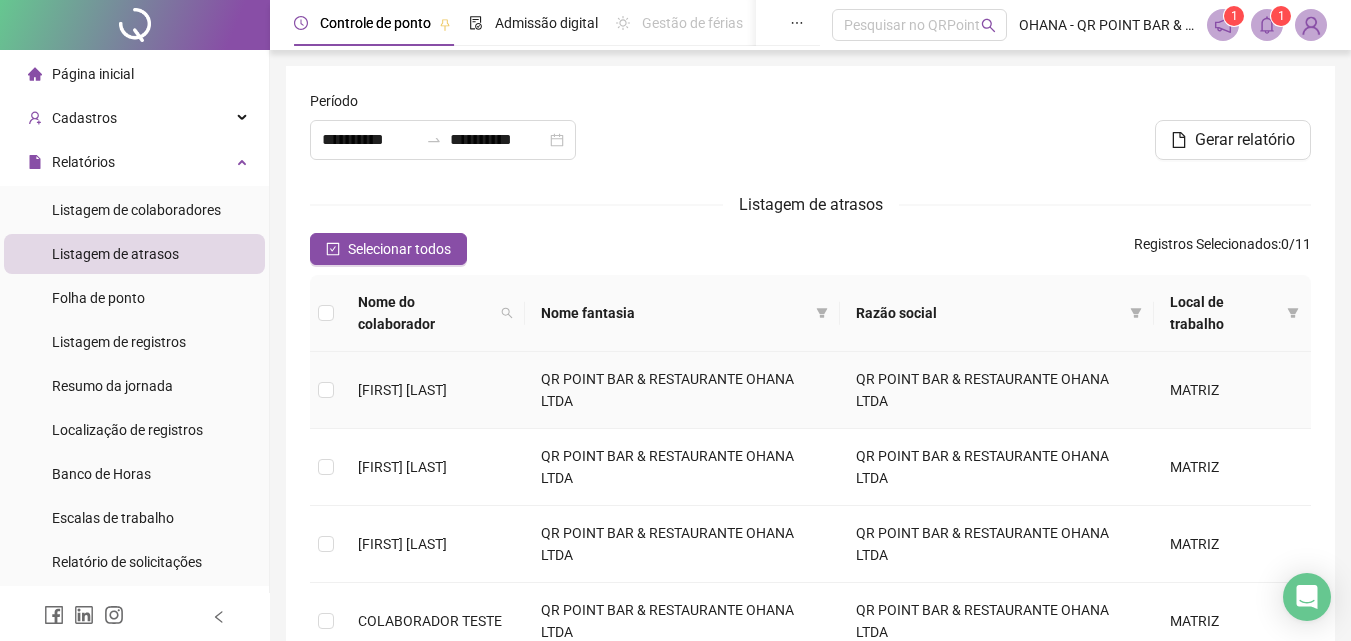 scroll, scrollTop: 600, scrollLeft: 0, axis: vertical 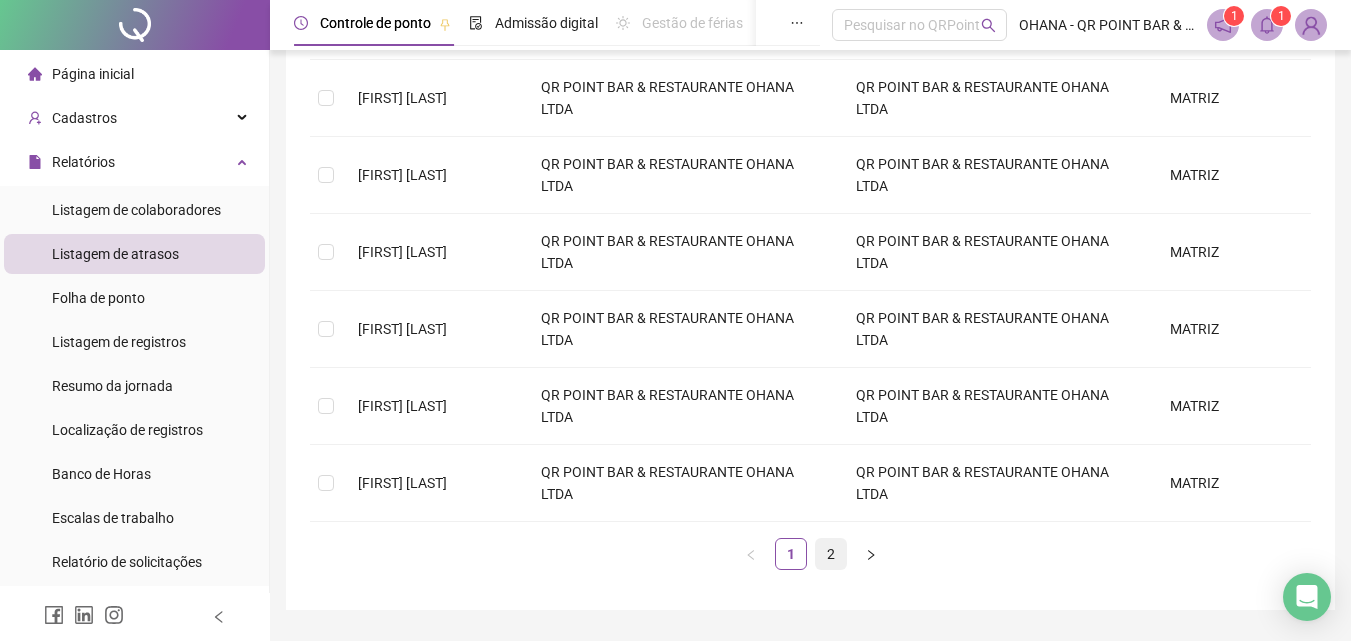 click on "2" at bounding box center [831, 554] 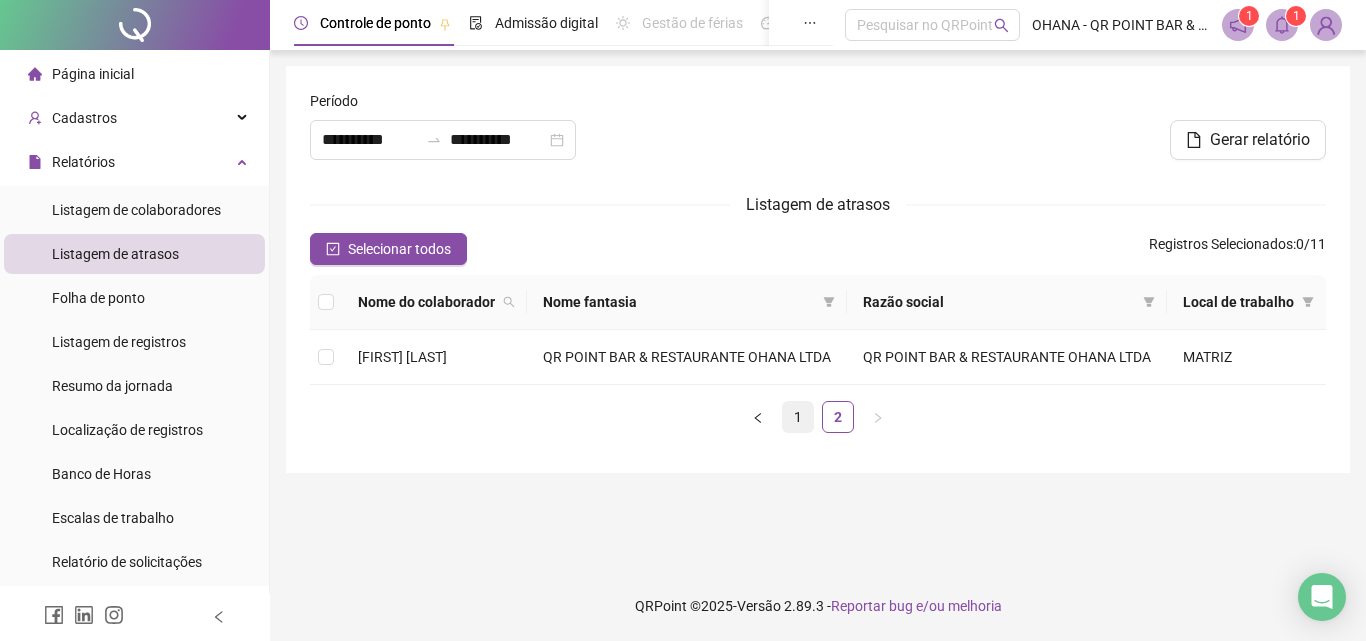 click on "1" at bounding box center [798, 417] 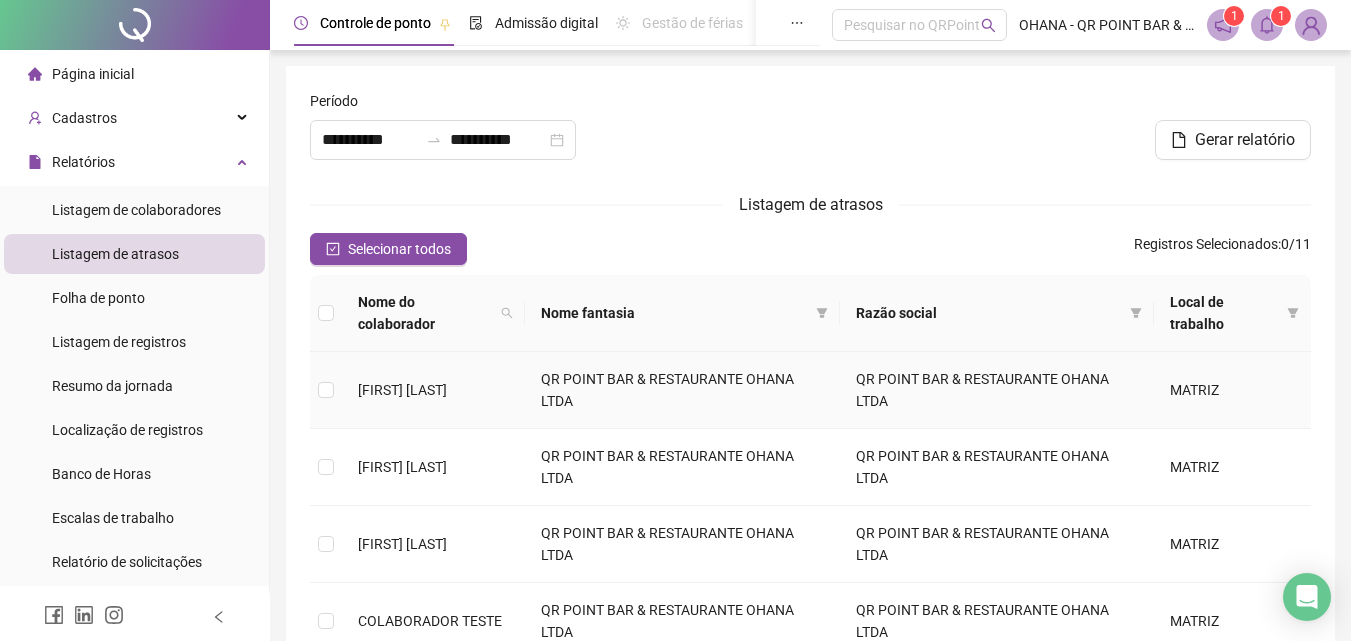 click on "[FIRST] [LAST]" at bounding box center (402, 390) 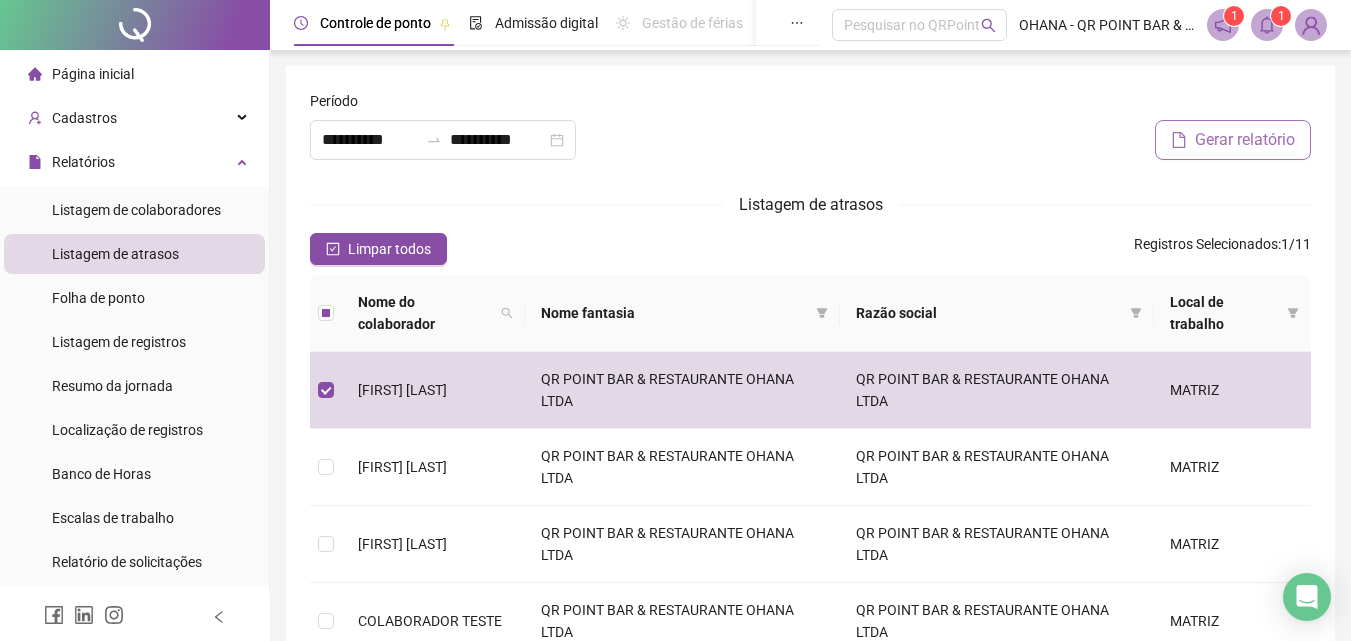 click on "Gerar relatório" at bounding box center (1245, 140) 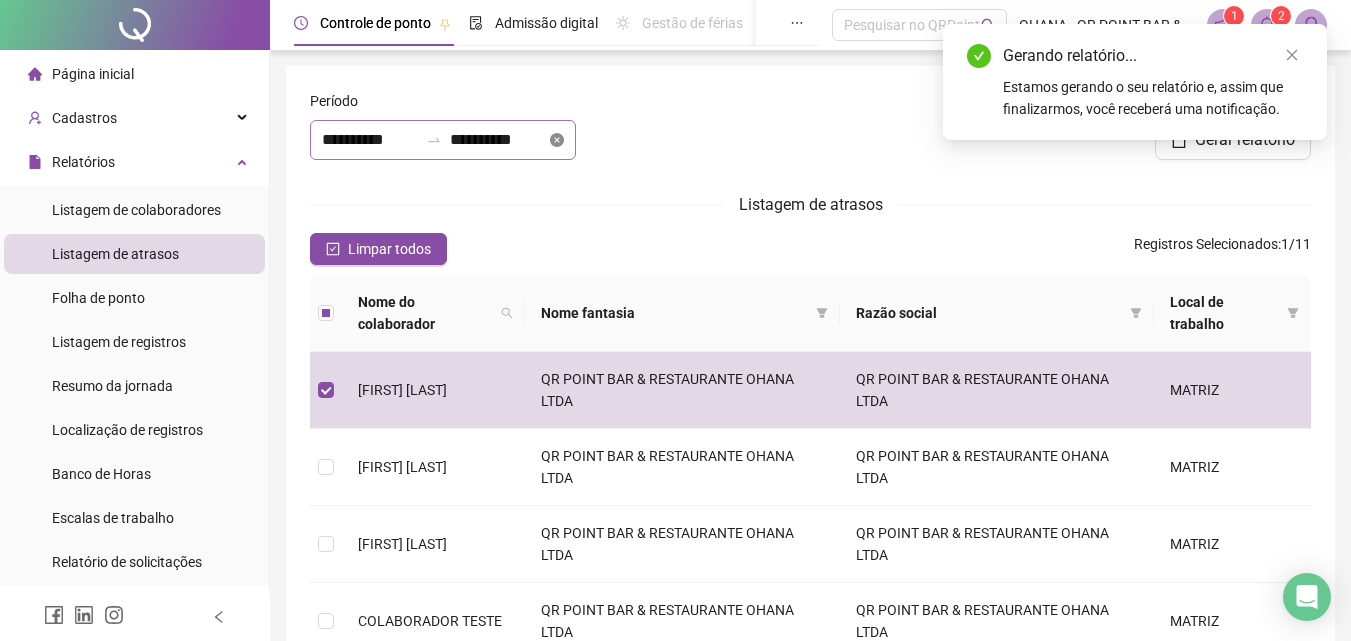 click 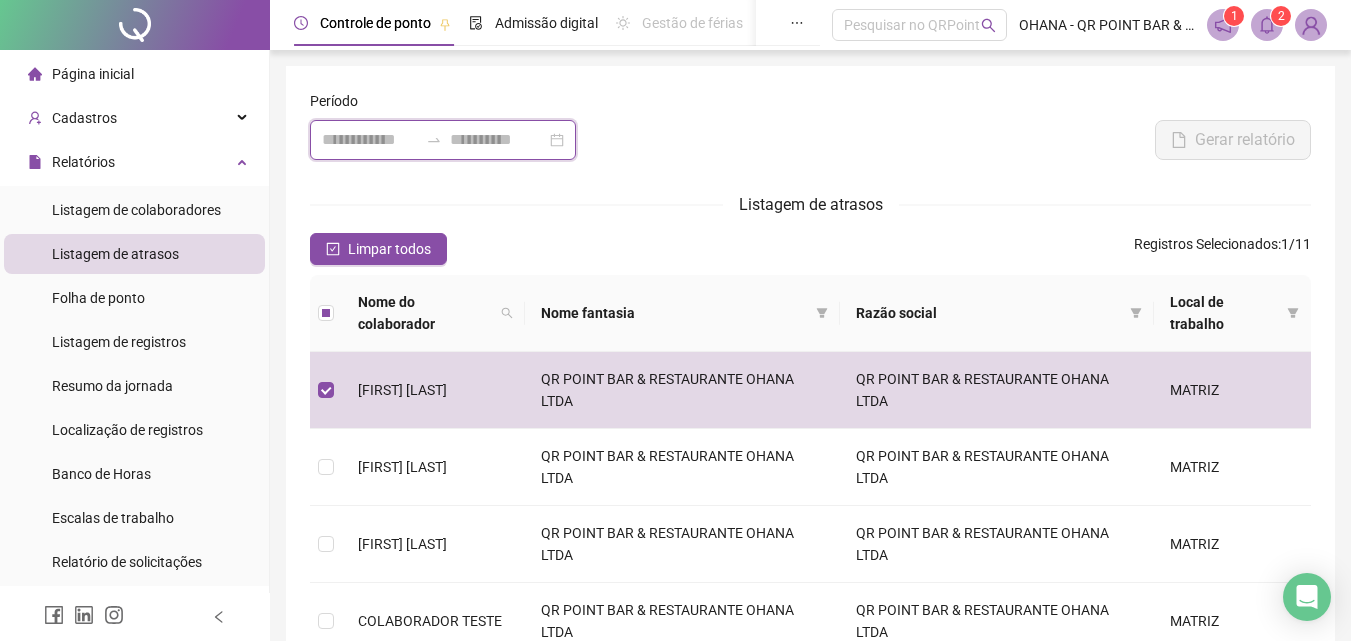 click at bounding box center (370, 140) 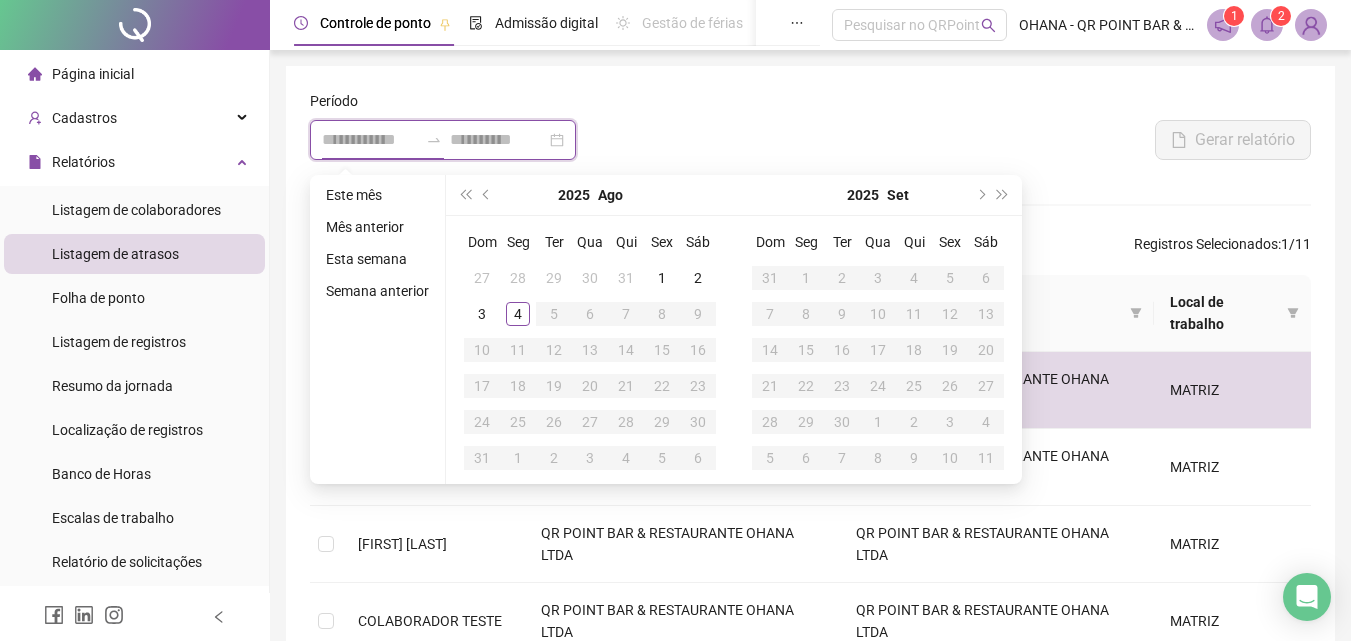 type on "**********" 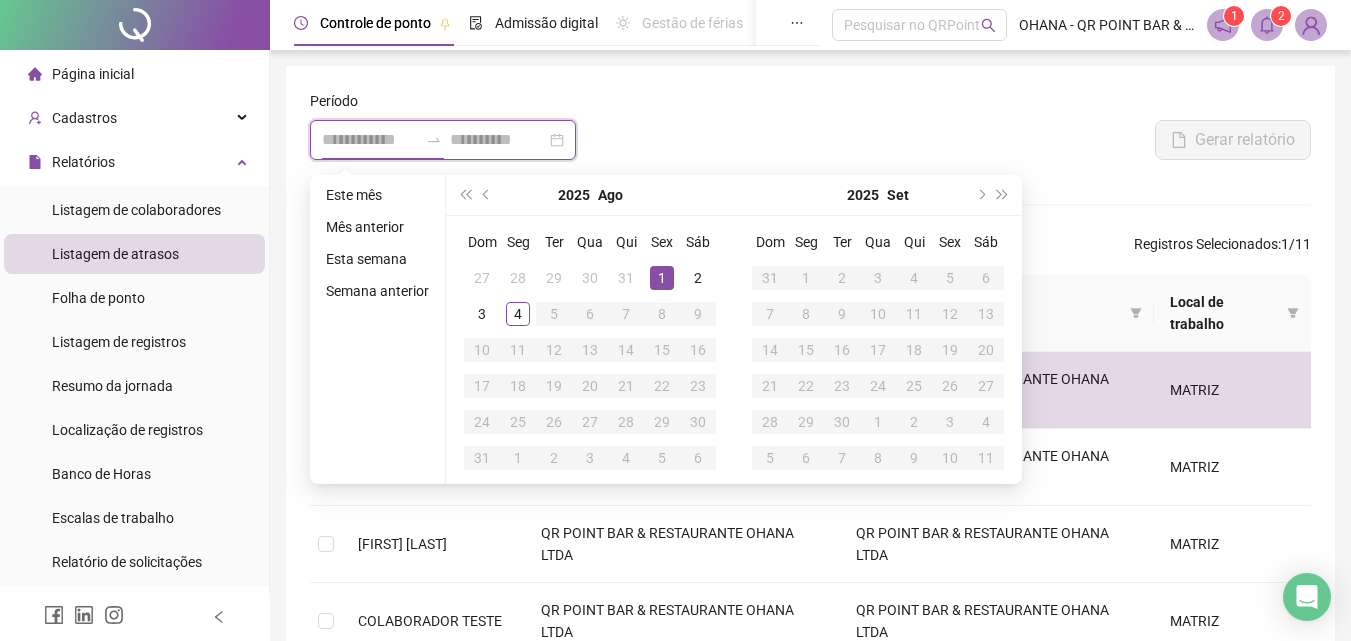type on "**********" 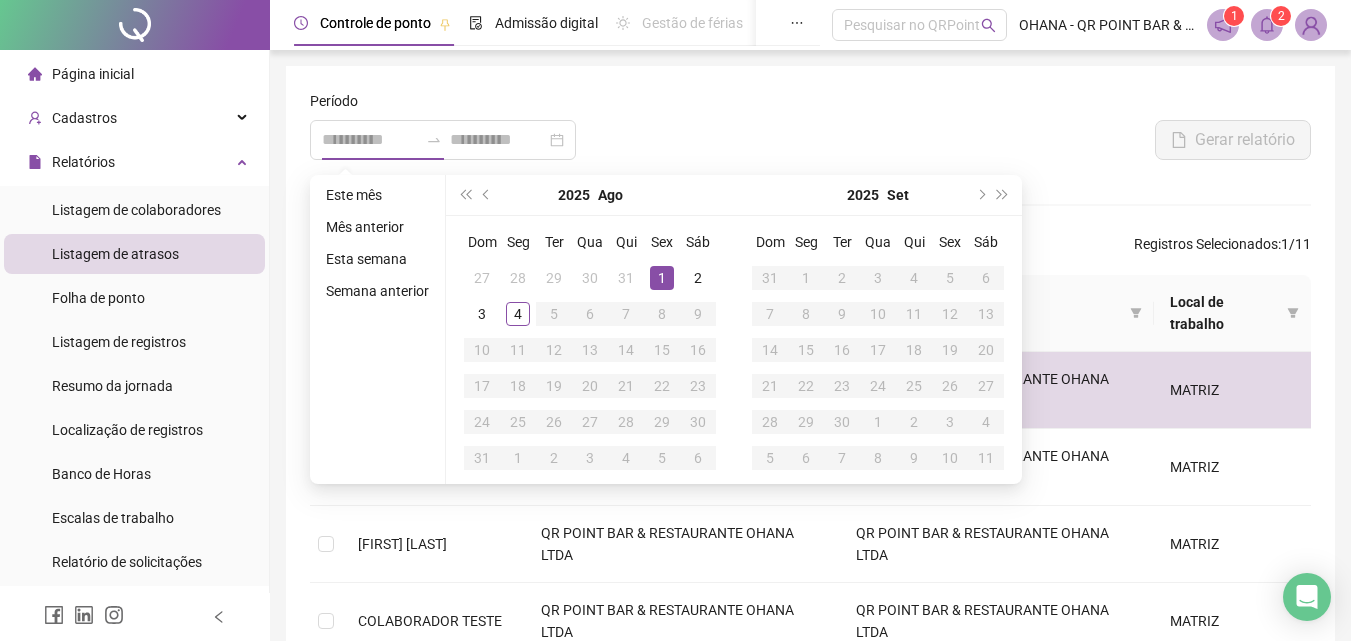 click on "1" at bounding box center [662, 278] 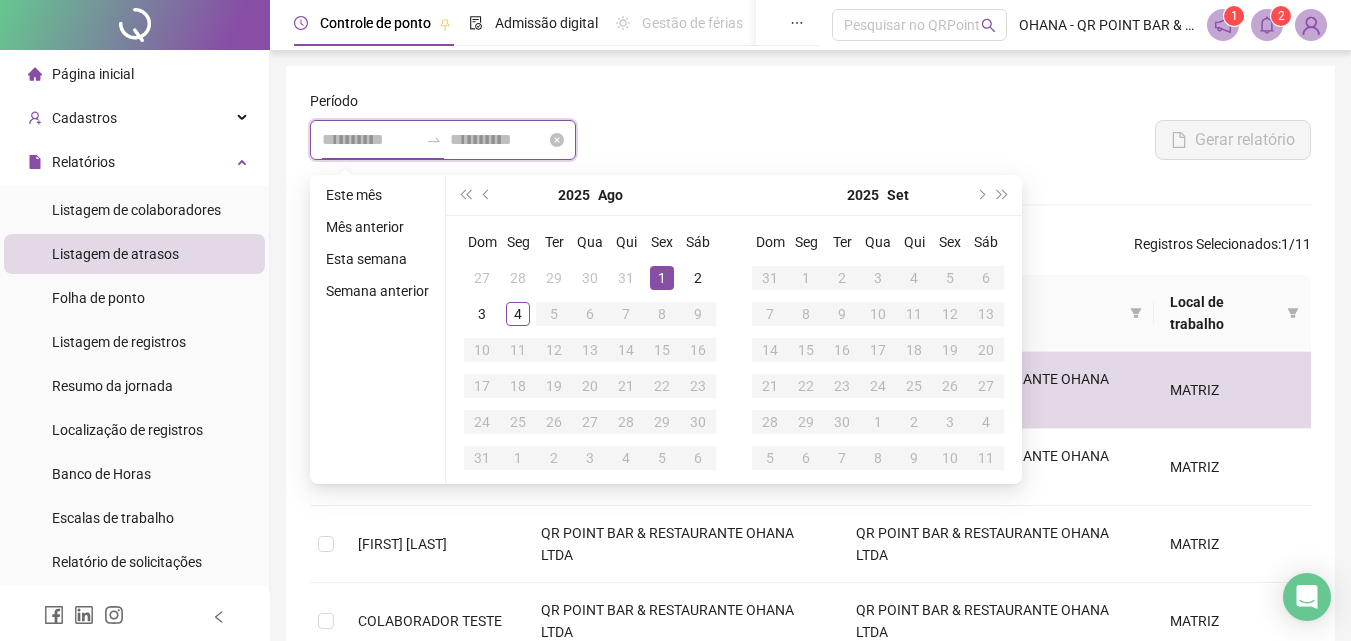 click at bounding box center (498, 140) 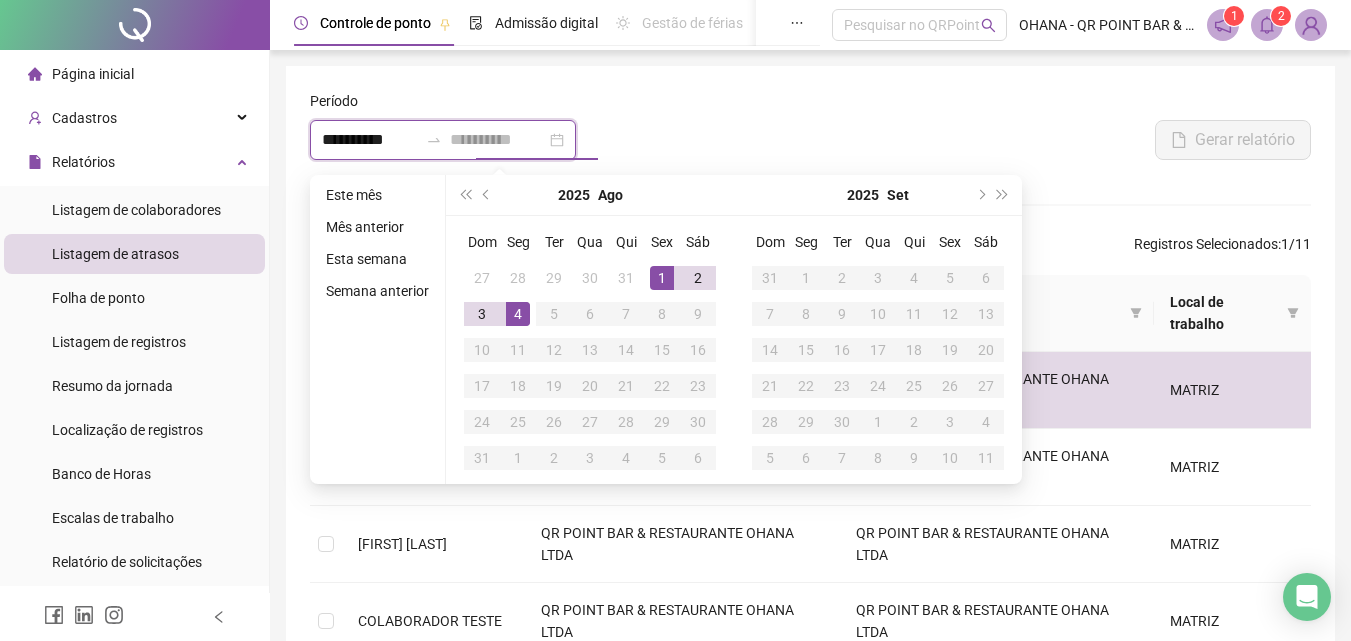 type on "**********" 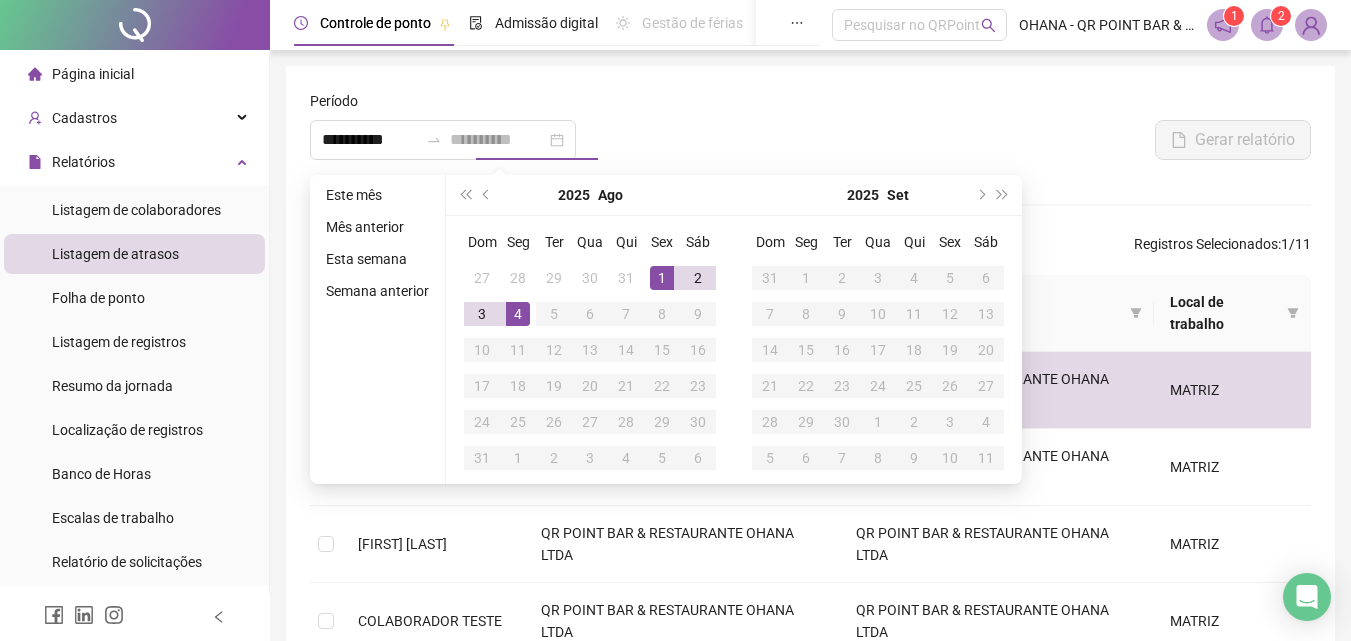 click on "4" at bounding box center [518, 314] 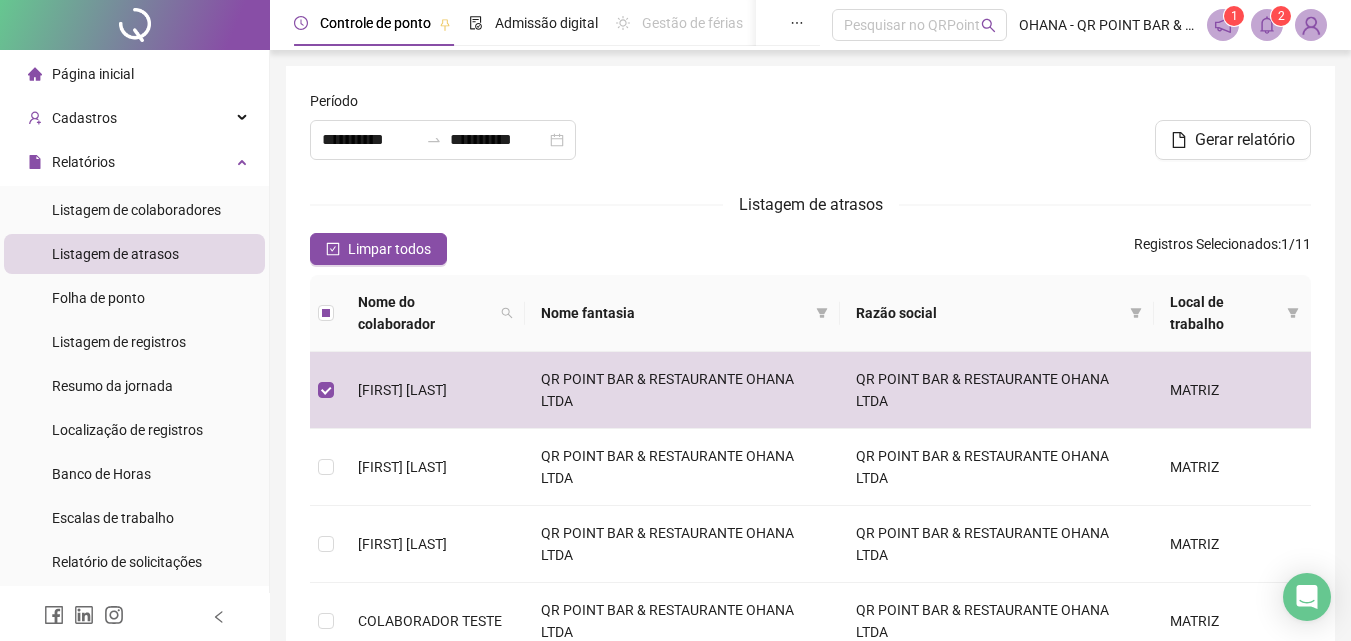click on "**********" at bounding box center [810, 638] 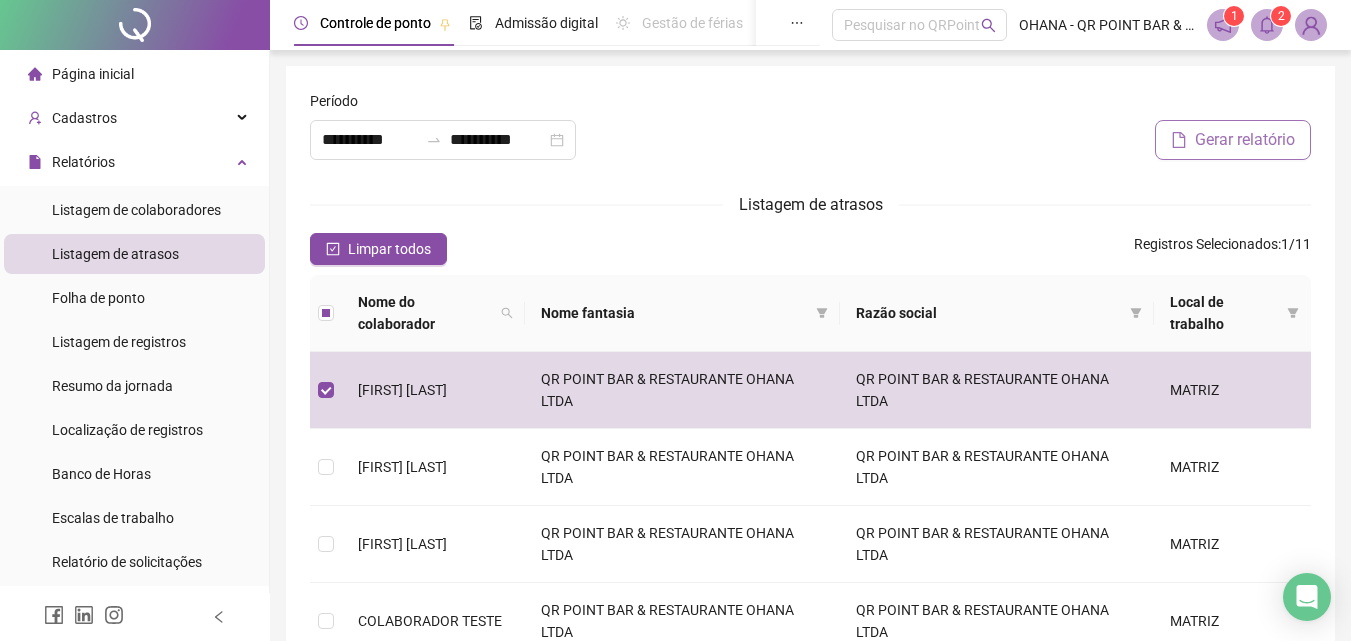 click on "Gerar relatório" at bounding box center [1245, 140] 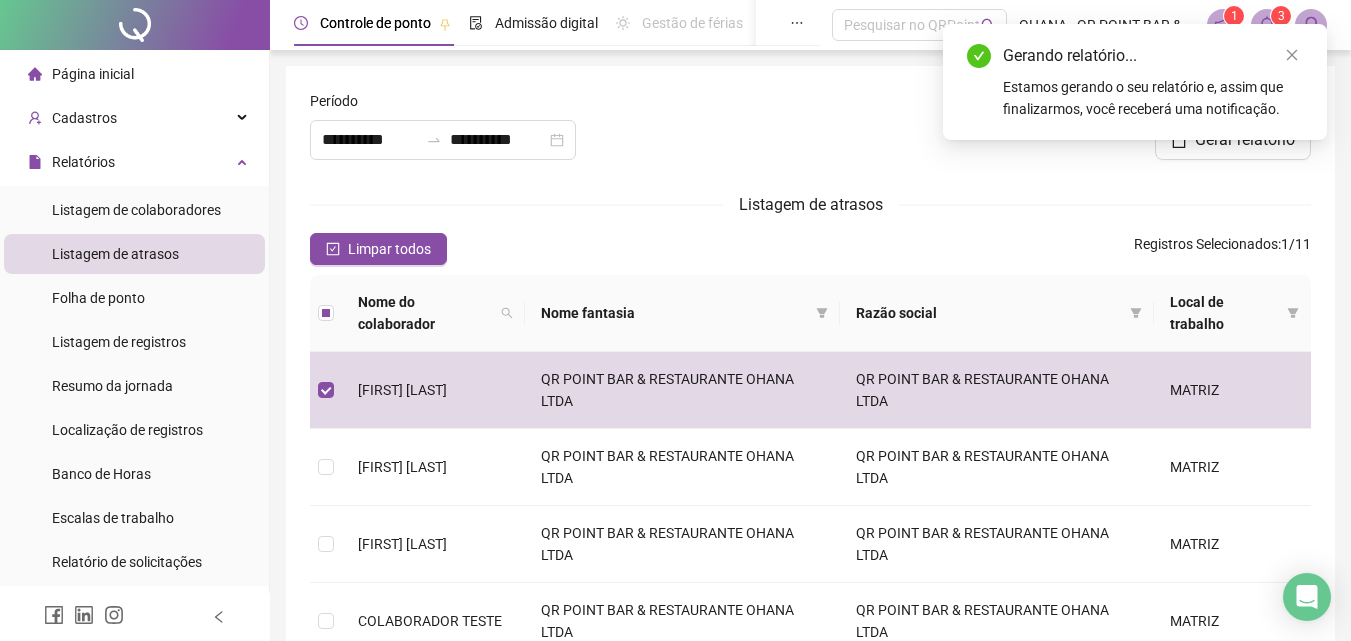 drag, startPoint x: 1293, startPoint y: 62, endPoint x: 1281, endPoint y: 39, distance: 25.942244 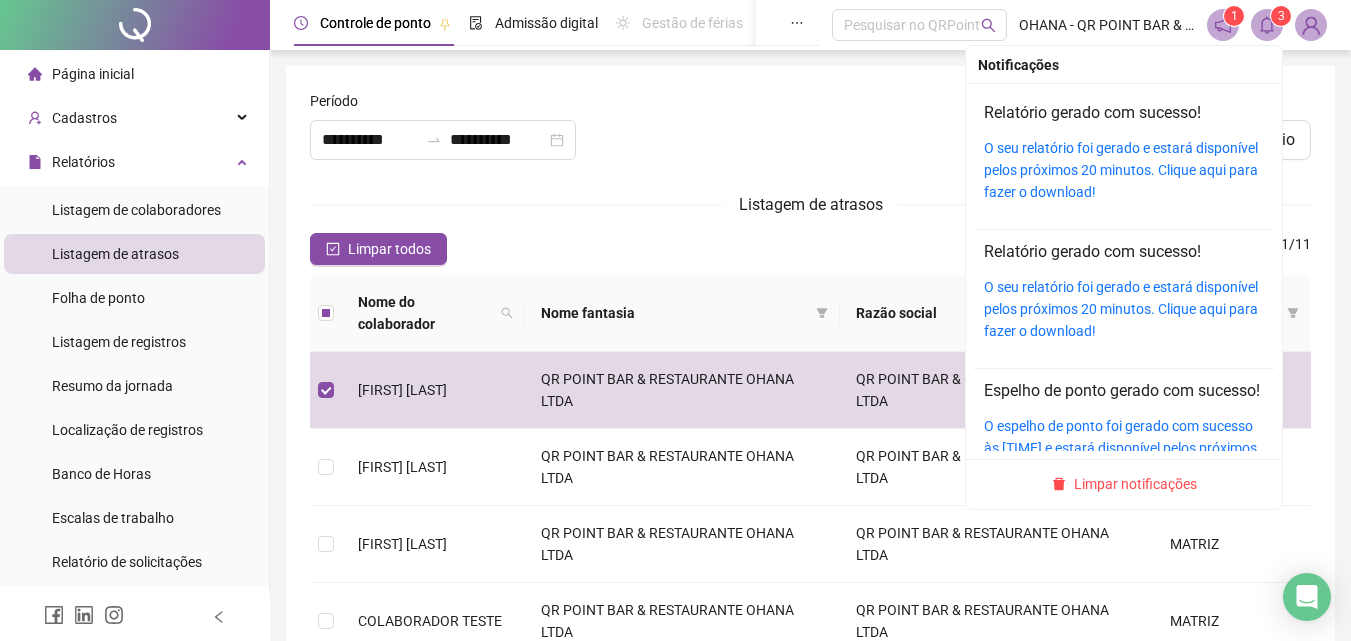 click on "3" at bounding box center [1281, 16] 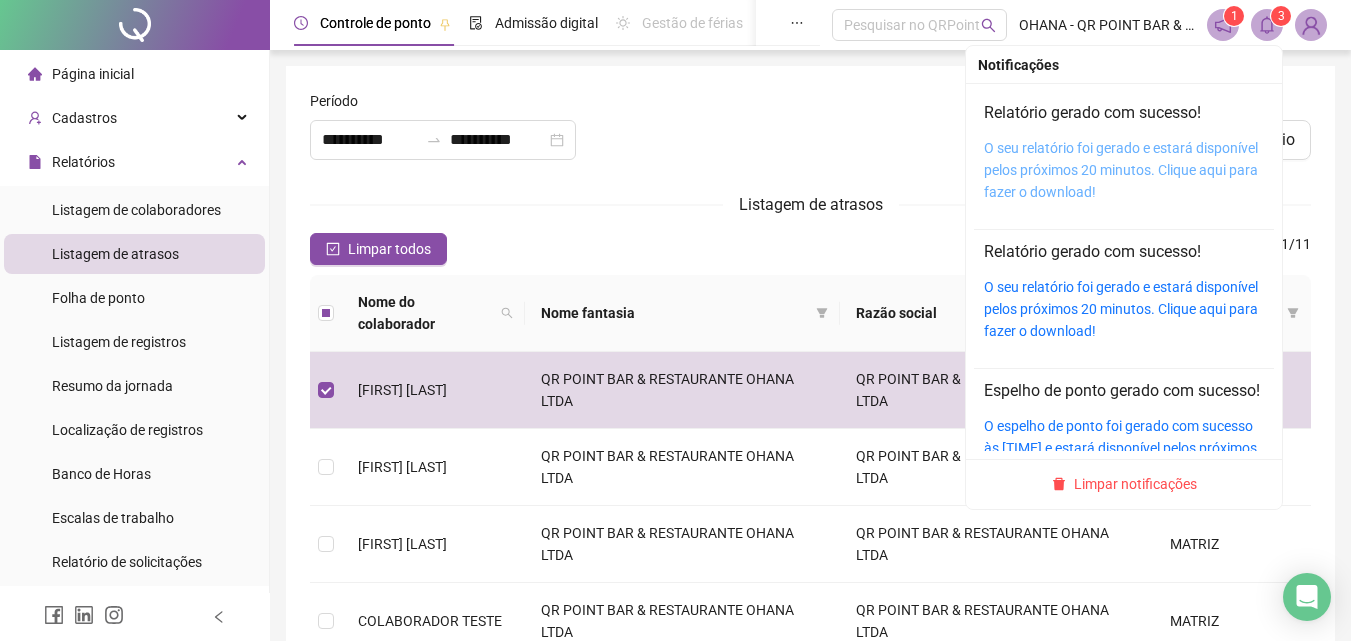 click on "O seu relatório foi gerado e estará disponível pelos próximos 20 minutos.
Clique aqui para fazer o download!" at bounding box center (1121, 170) 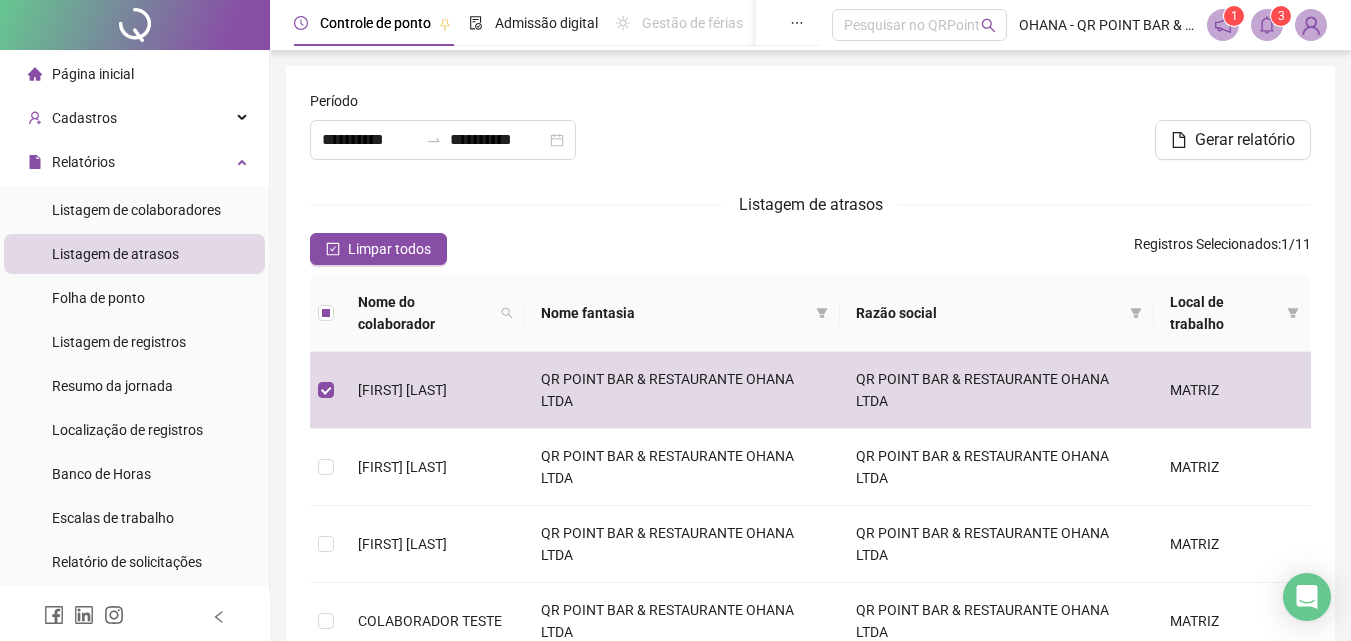 click on "Gerar relatório" at bounding box center [980, 140] 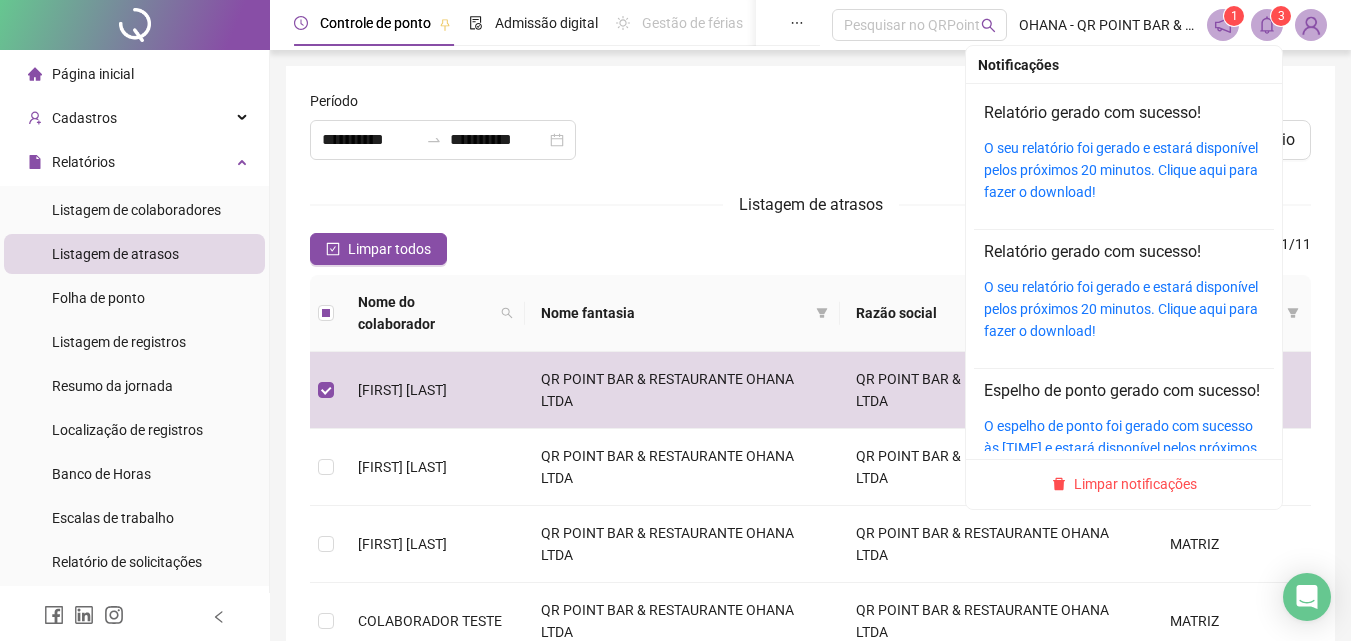 click at bounding box center [1267, 25] 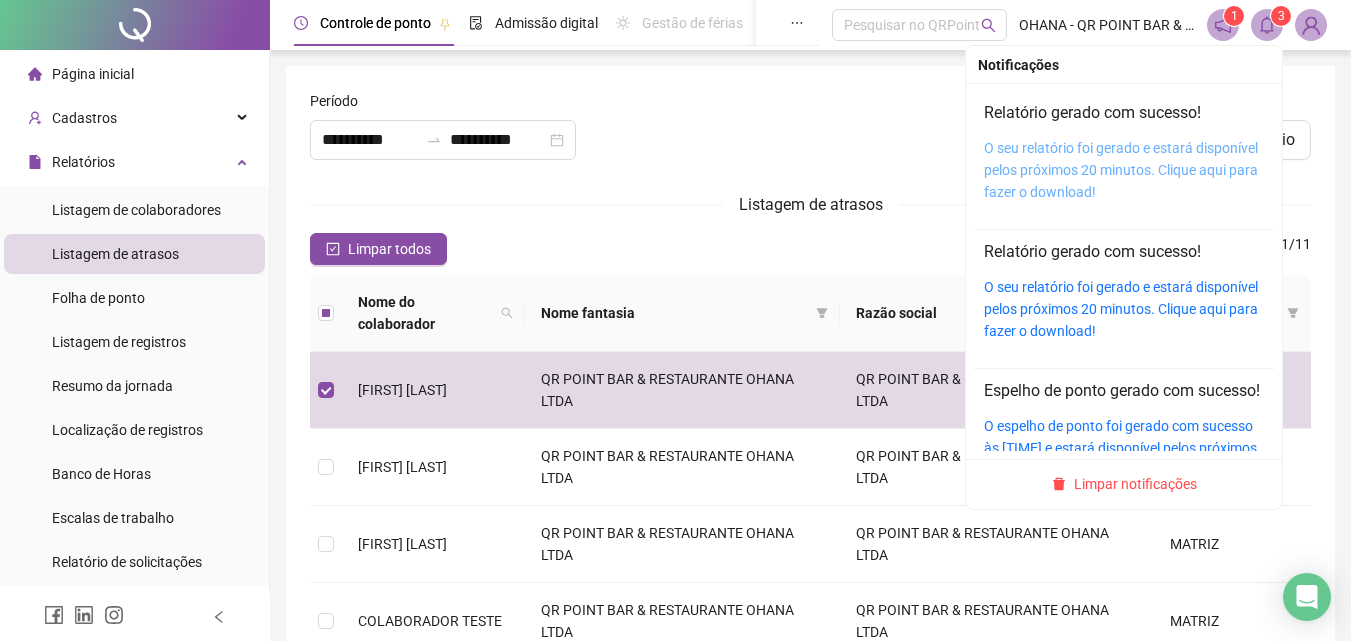 click on "O seu relatório foi gerado e estará disponível pelos próximos 20 minutos.
Clique aqui para fazer o download!" at bounding box center (1121, 170) 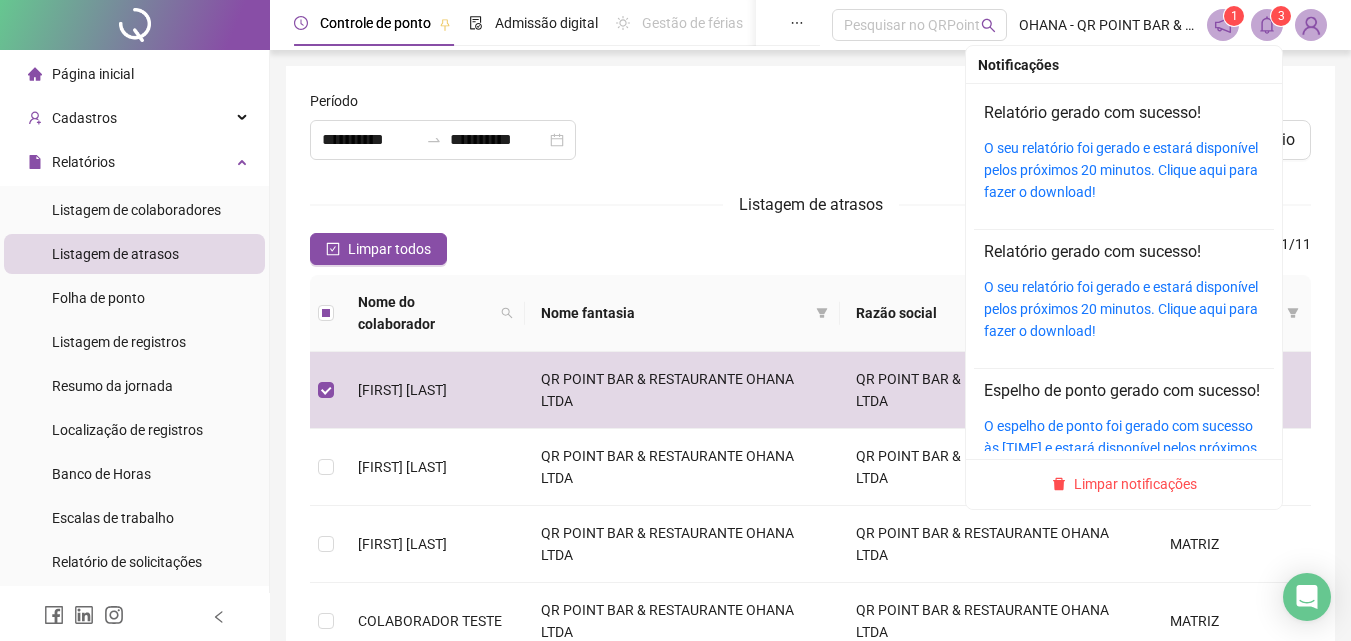 click 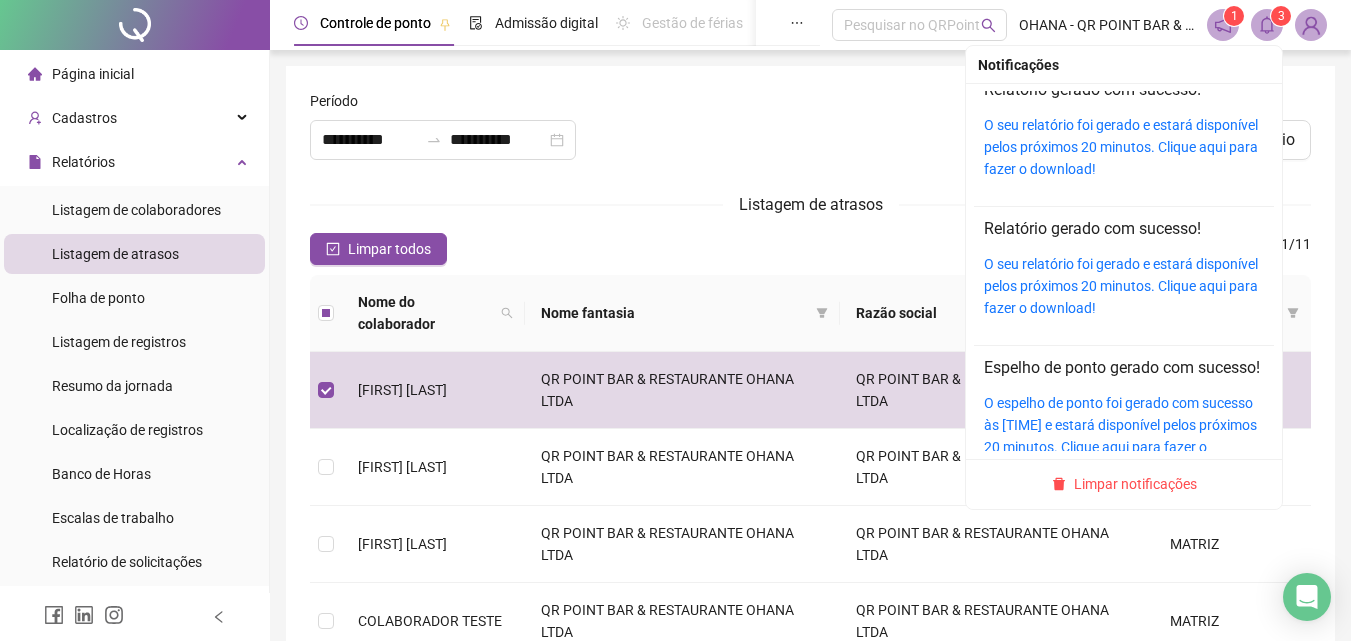 scroll, scrollTop: 0, scrollLeft: 0, axis: both 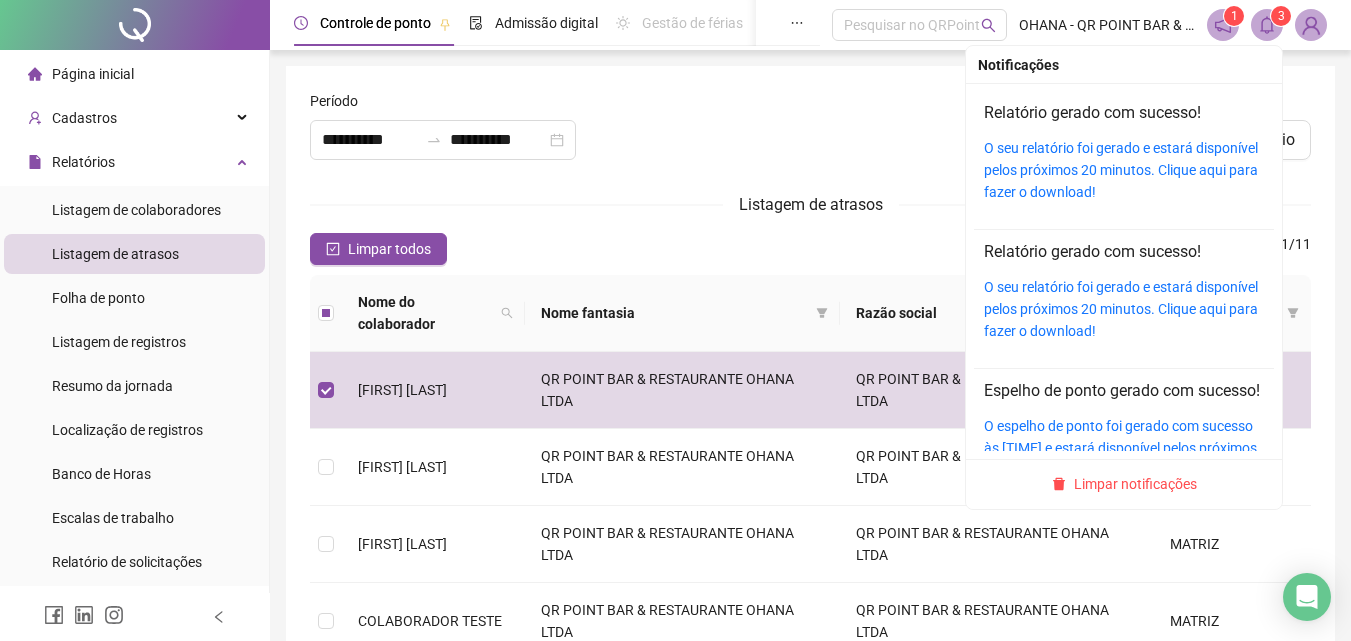 click at bounding box center [1223, 25] 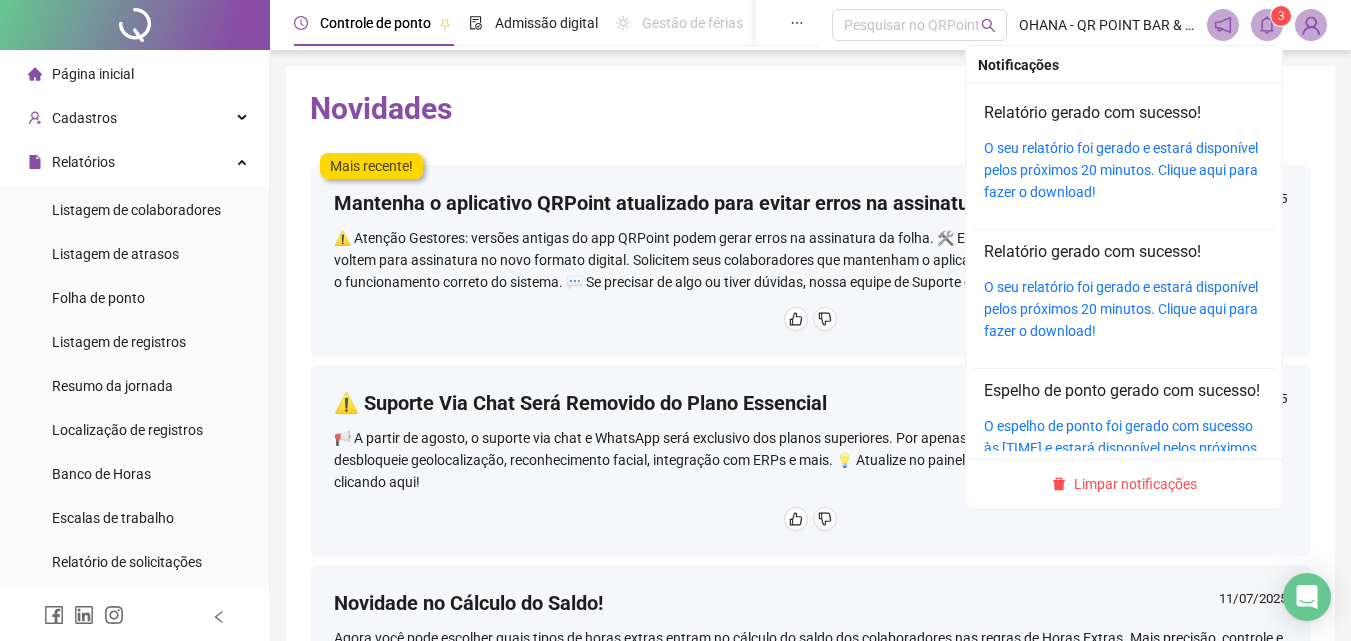 click on "3" at bounding box center (1281, 16) 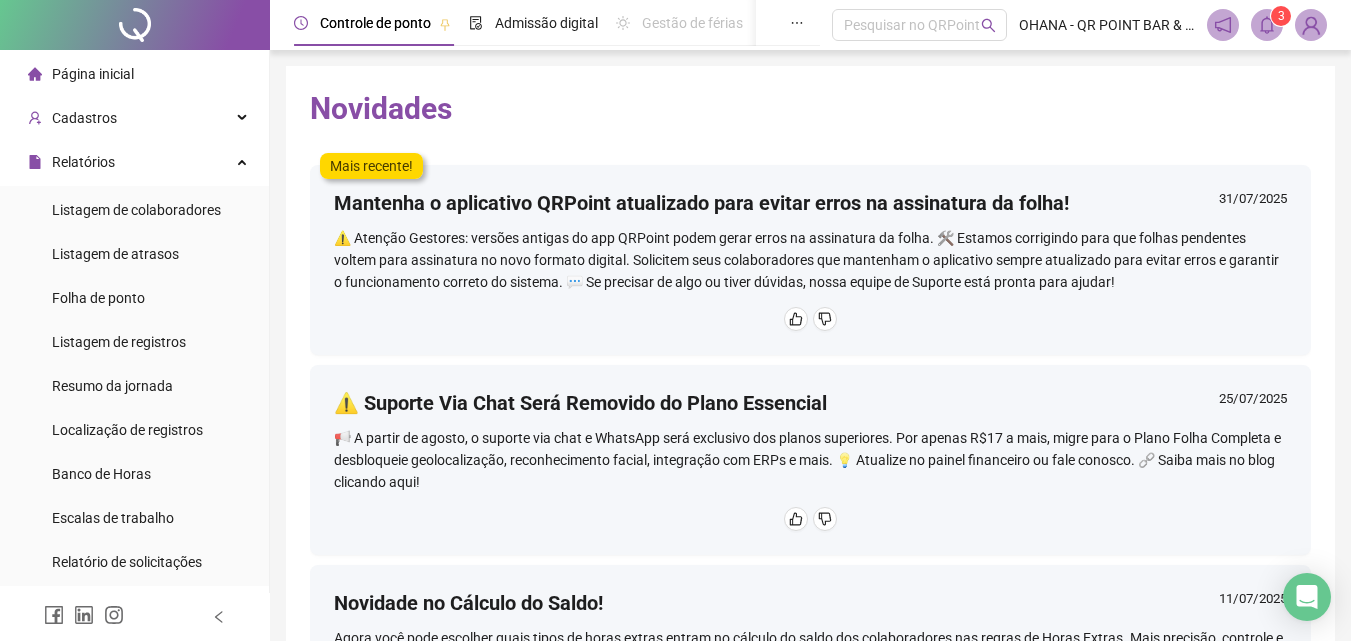 click 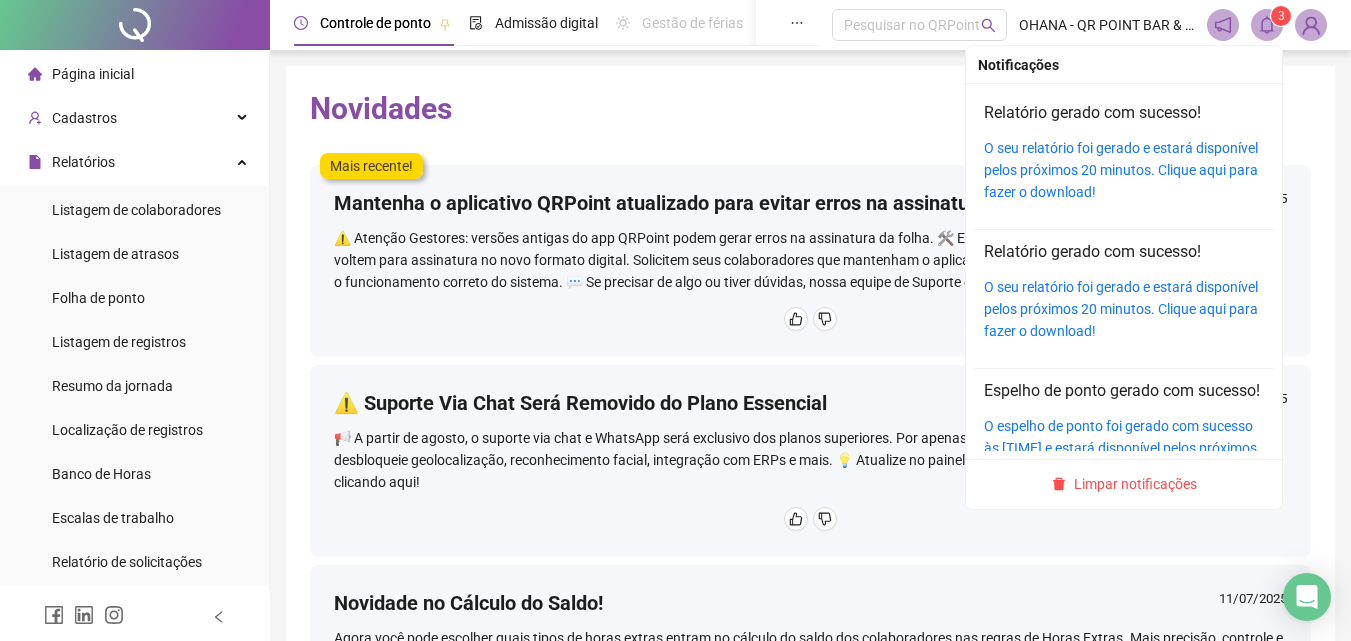 click on "3" at bounding box center (1281, 16) 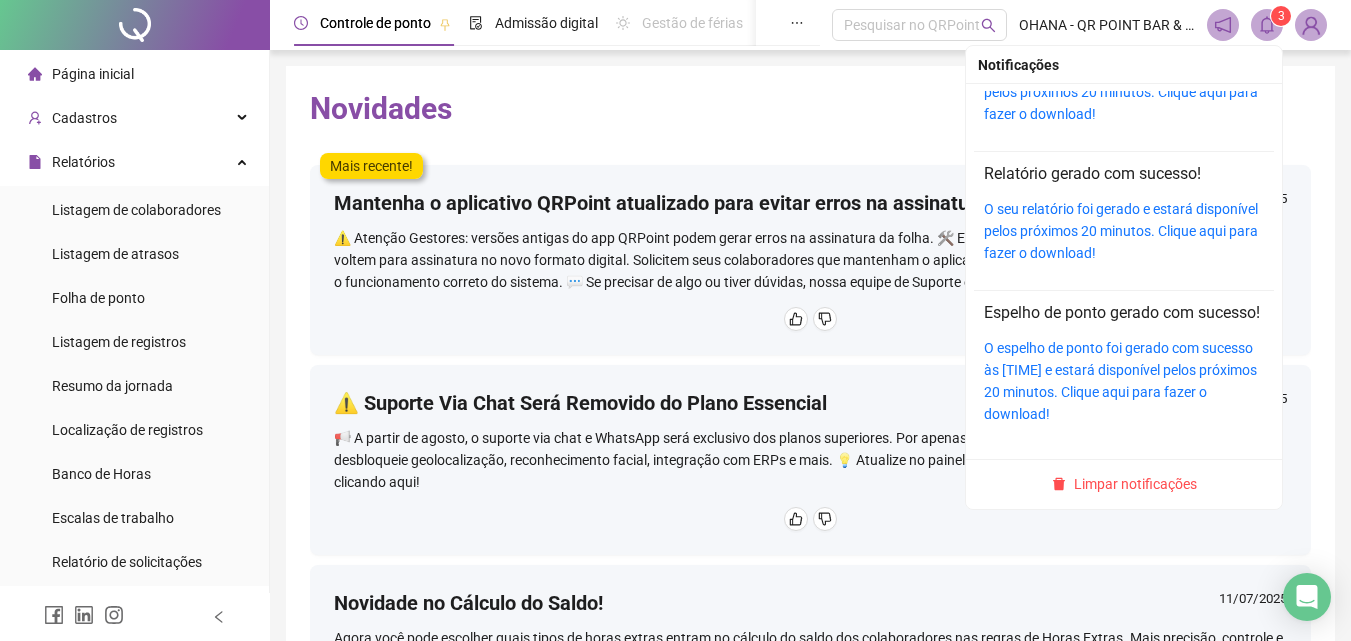 scroll, scrollTop: 102, scrollLeft: 0, axis: vertical 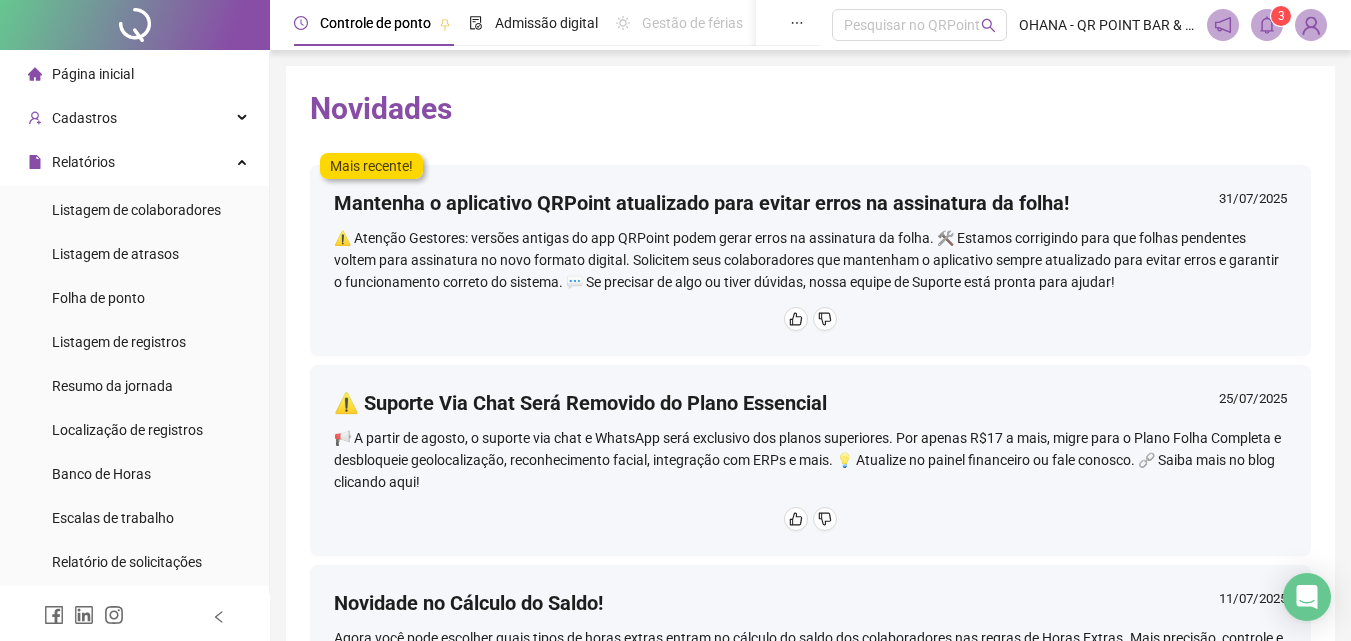 click at bounding box center (1267, 25) 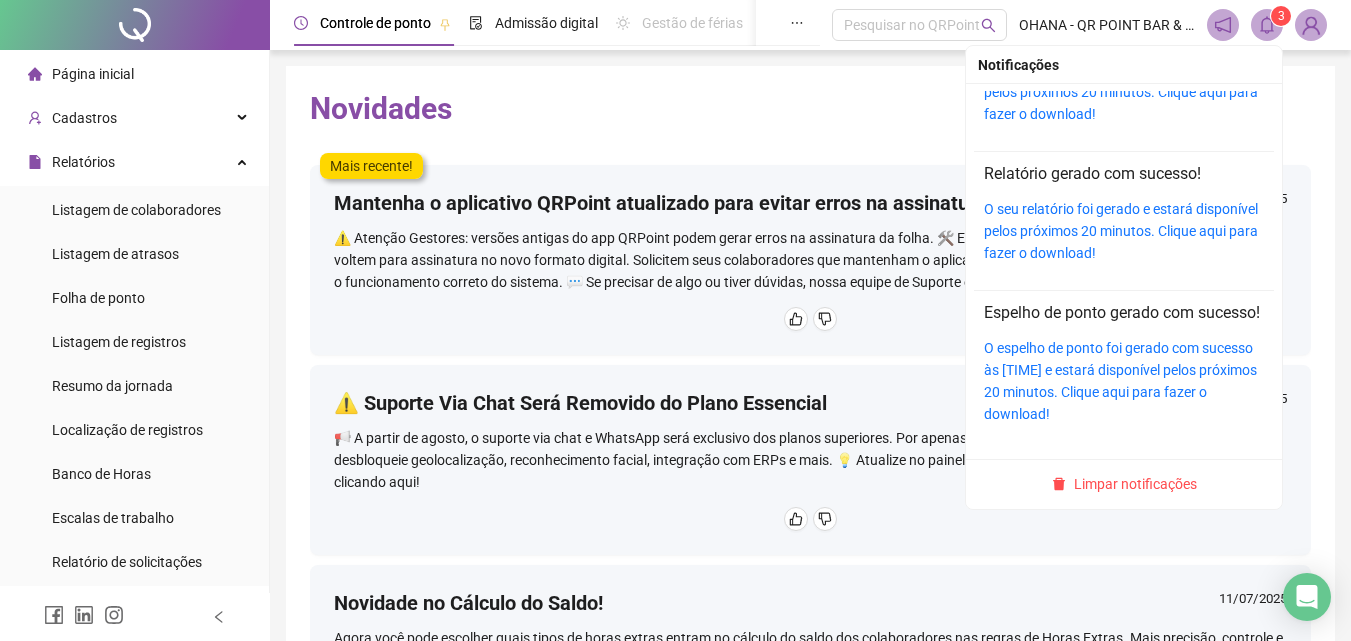 drag, startPoint x: 1073, startPoint y: 490, endPoint x: 1067, endPoint y: 507, distance: 18.027756 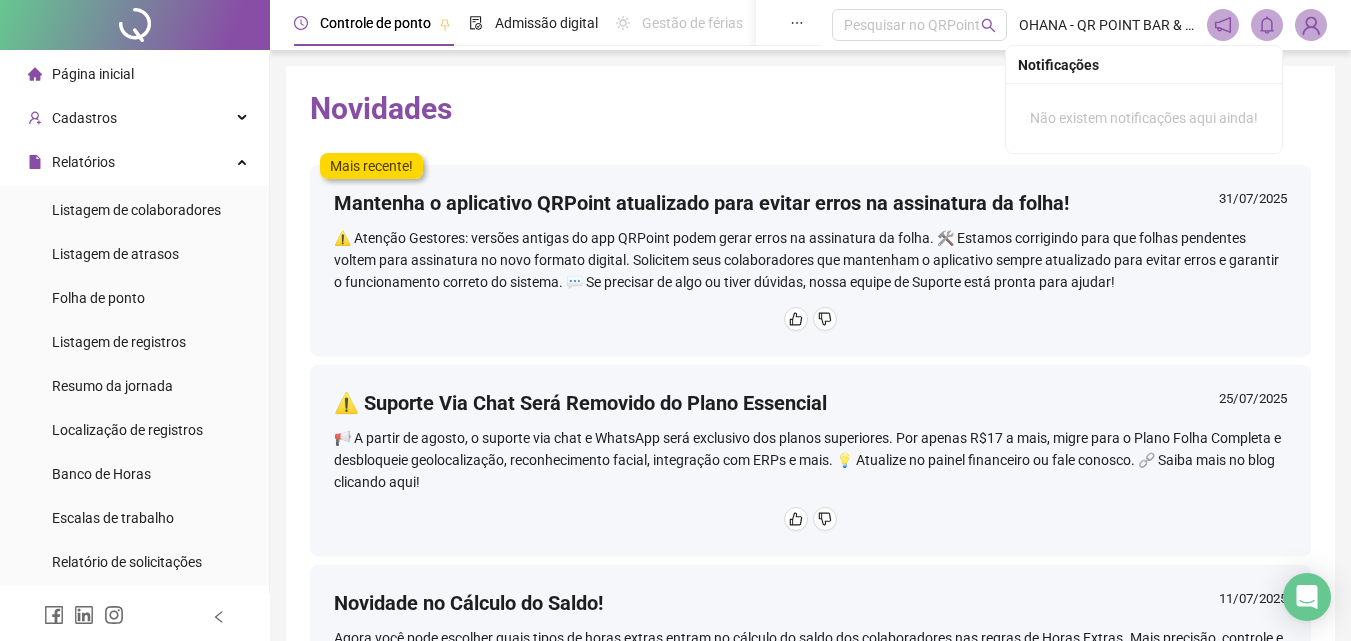 scroll, scrollTop: 0, scrollLeft: 0, axis: both 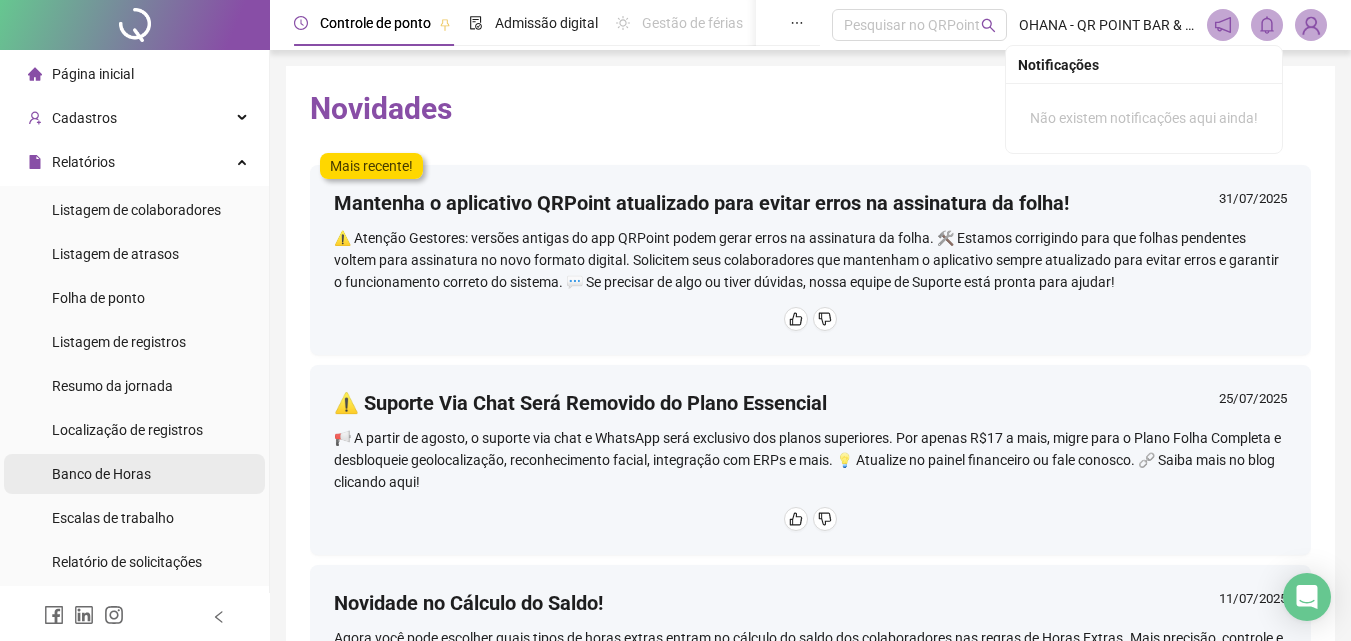 click on "Banco de Horas" at bounding box center (101, 474) 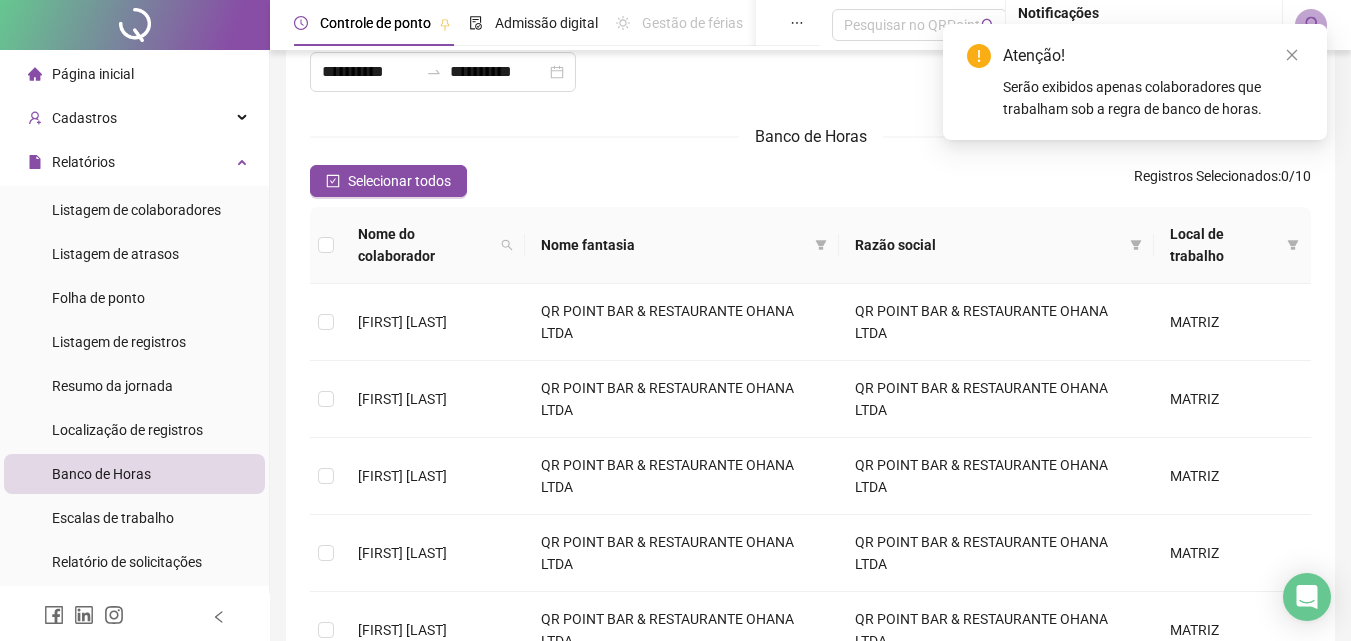 scroll, scrollTop: 0, scrollLeft: 0, axis: both 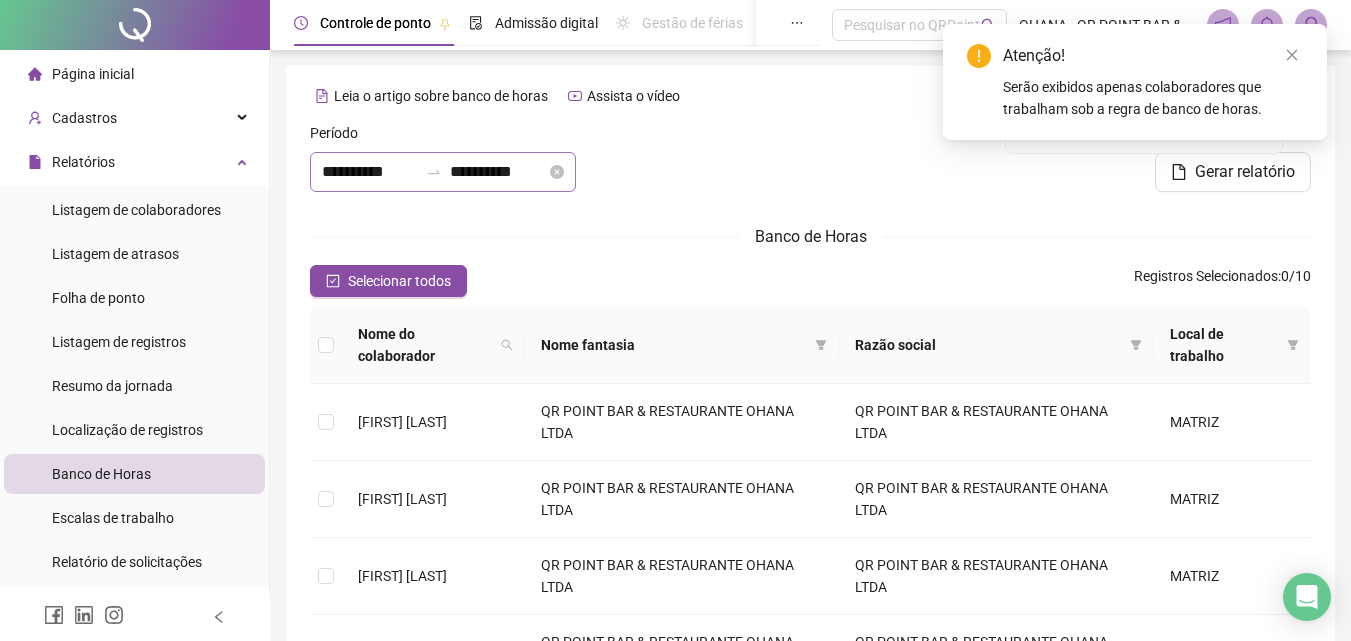 click on "**********" at bounding box center [443, 172] 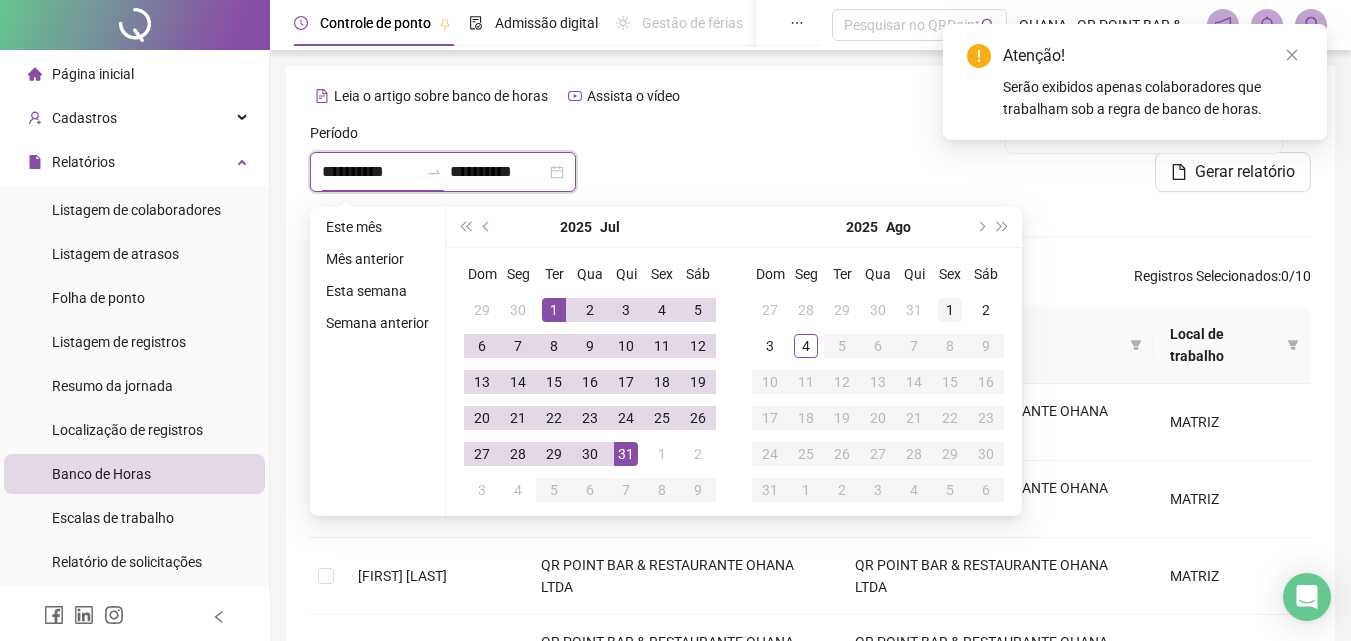 type on "**********" 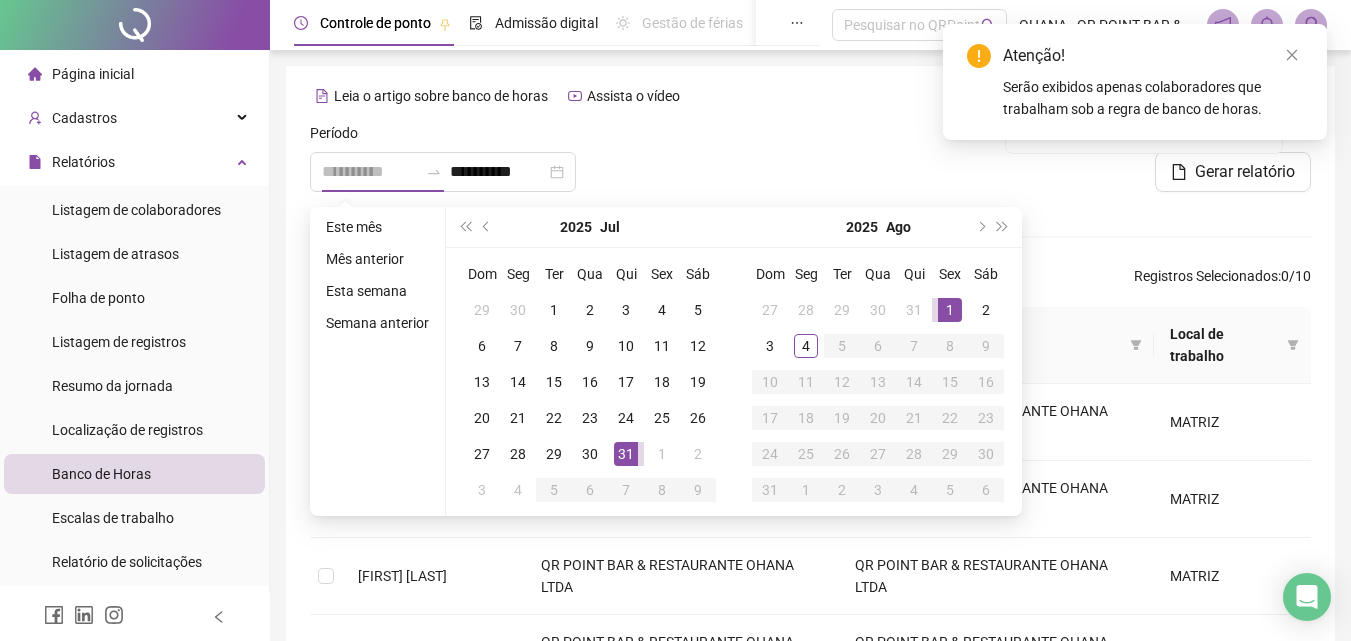 click on "1" at bounding box center [950, 310] 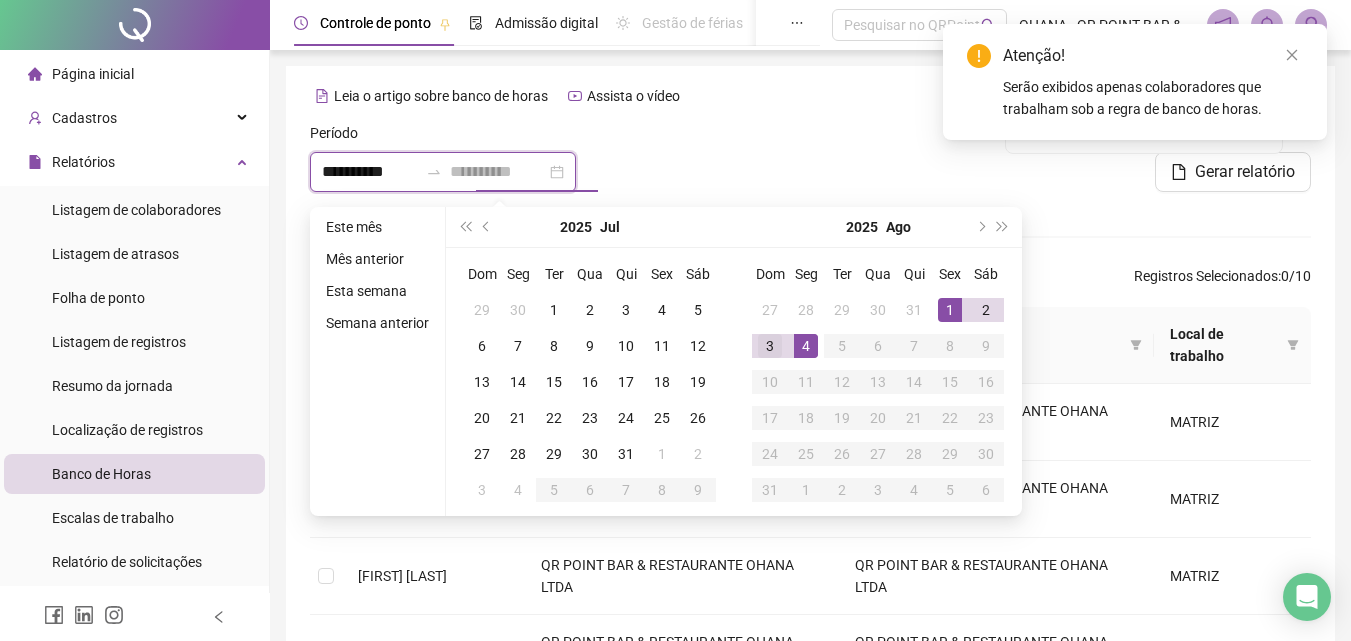 type on "**********" 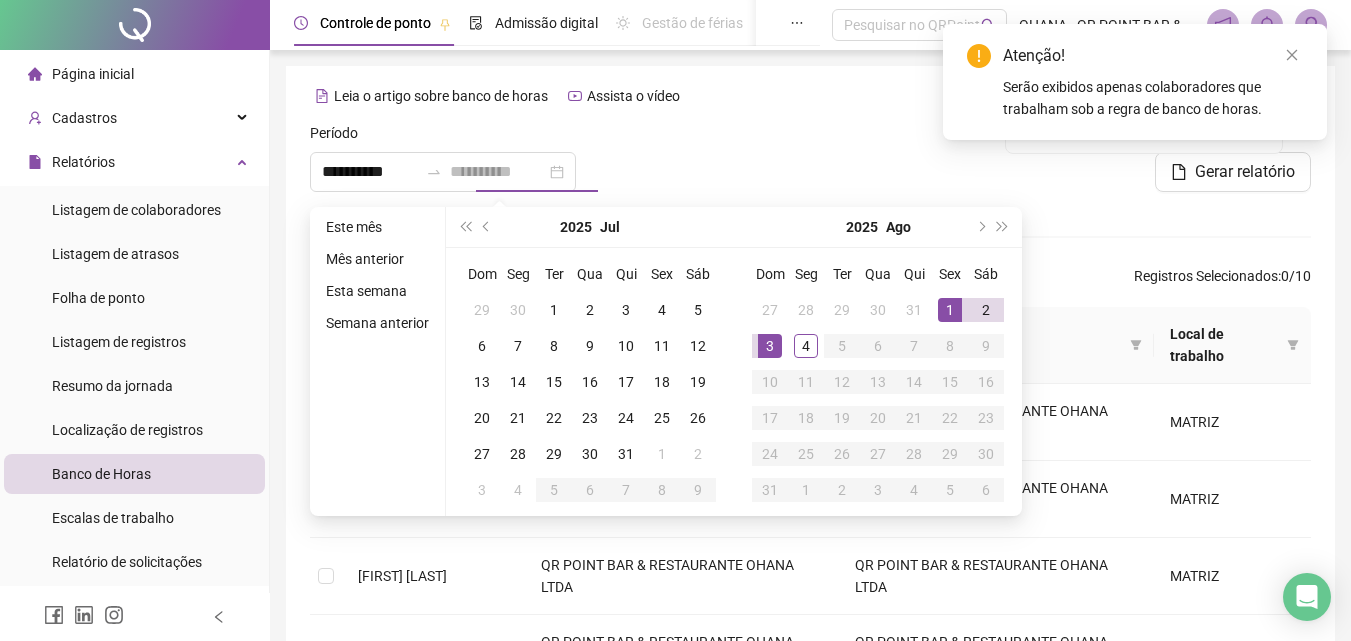click on "3" at bounding box center [770, 346] 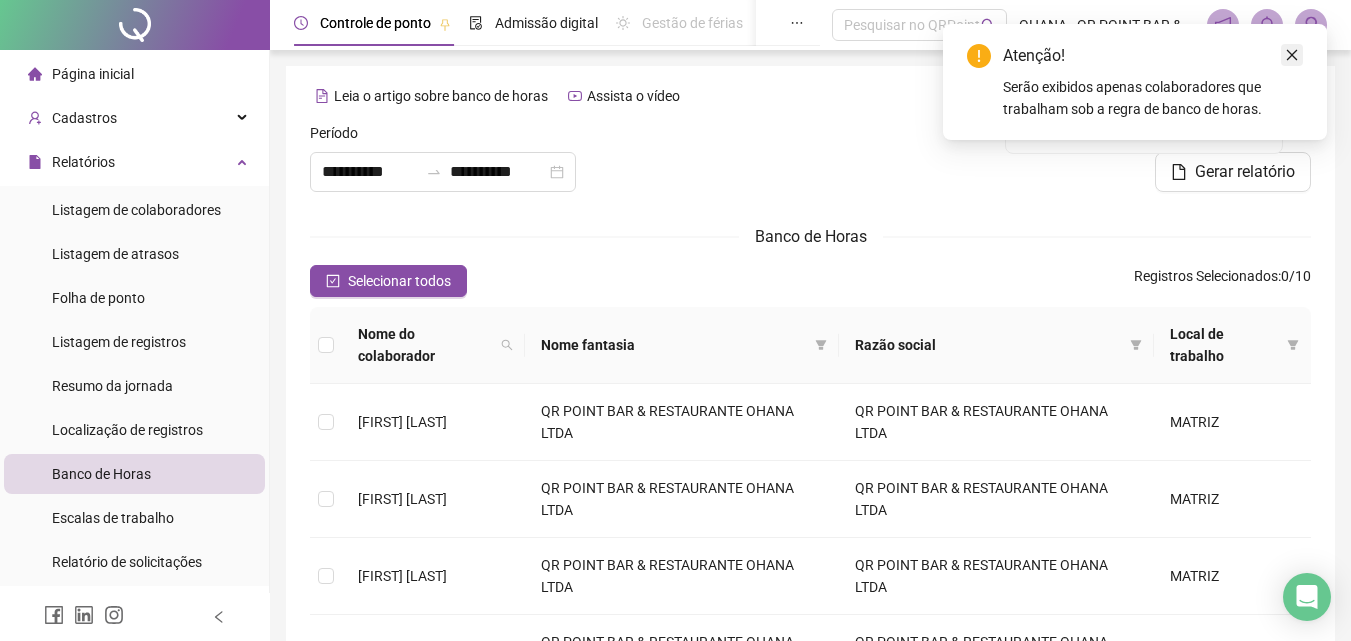 click 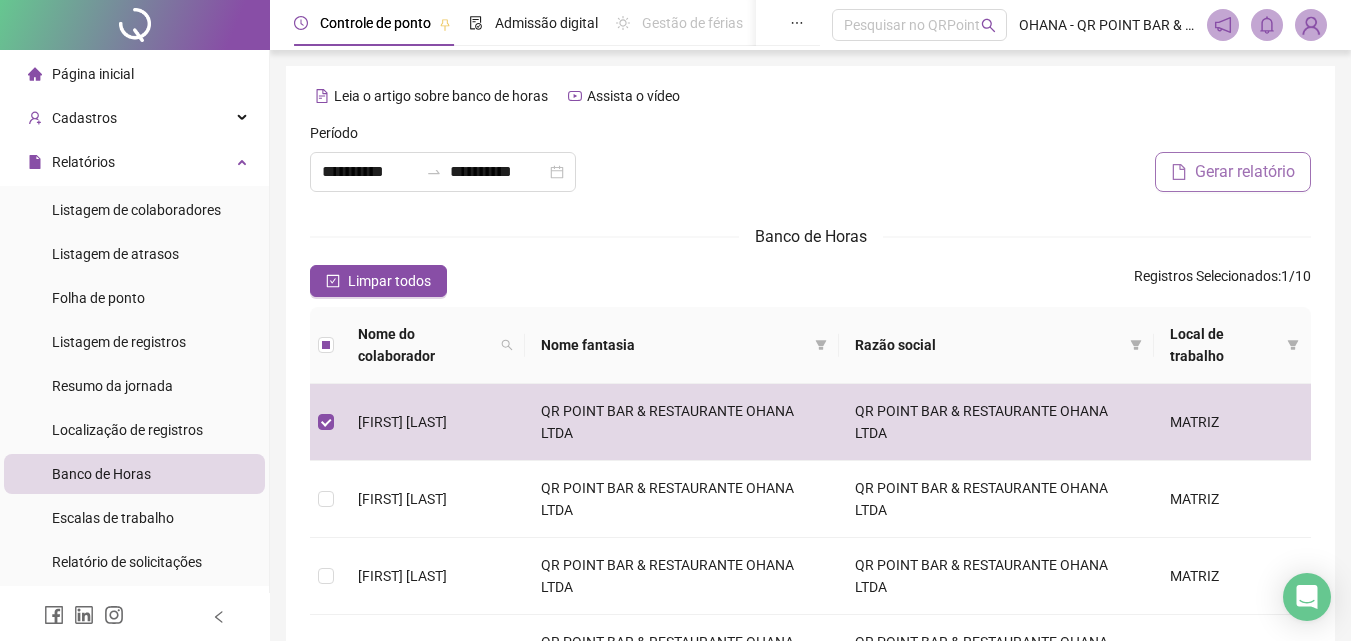 click on "Gerar relatório" at bounding box center [1233, 172] 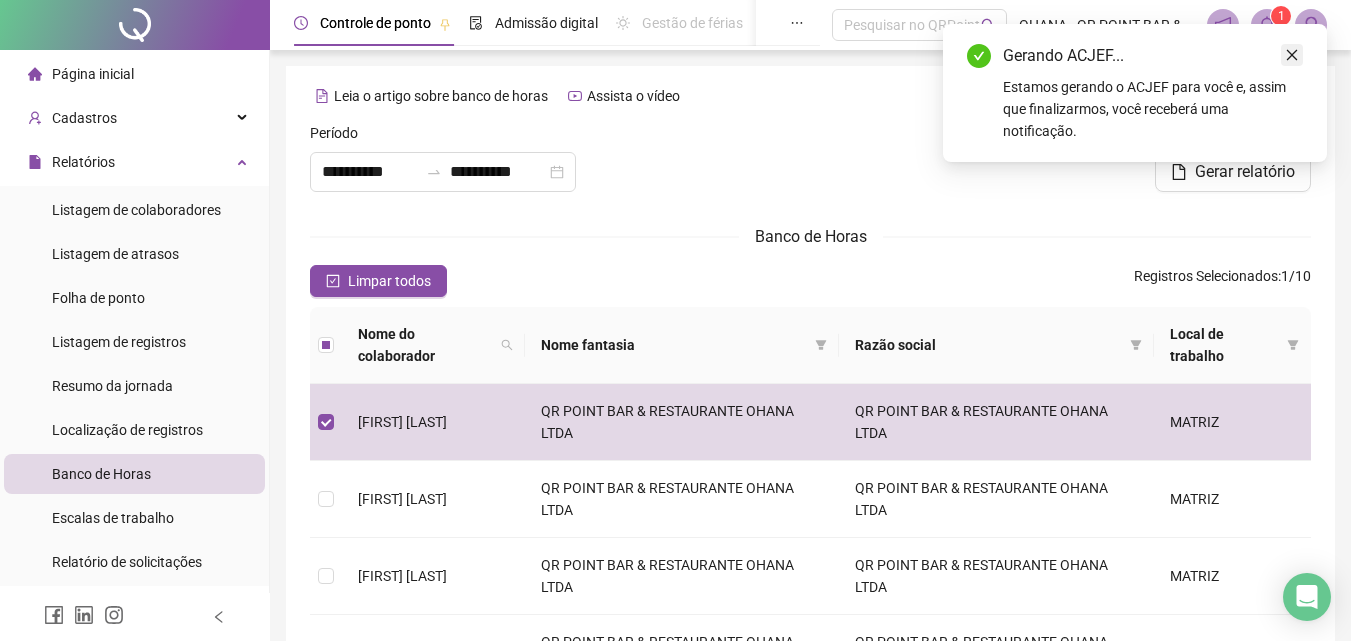 click 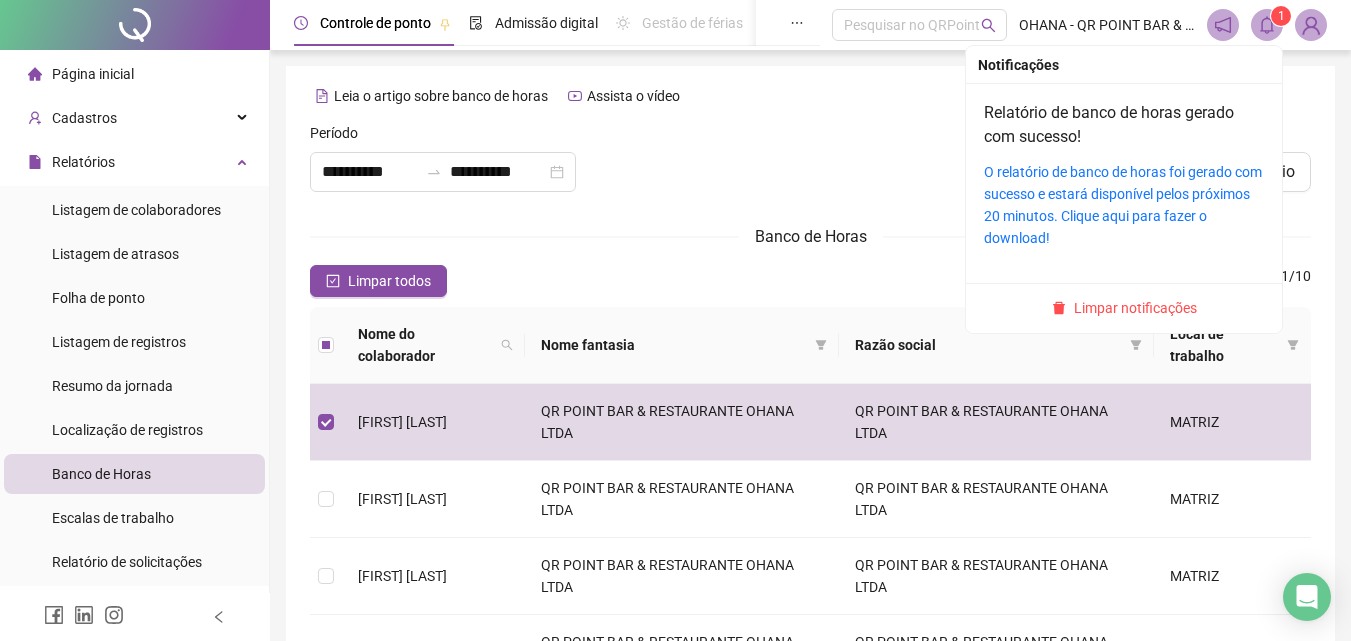 click on "1" at bounding box center [1281, 16] 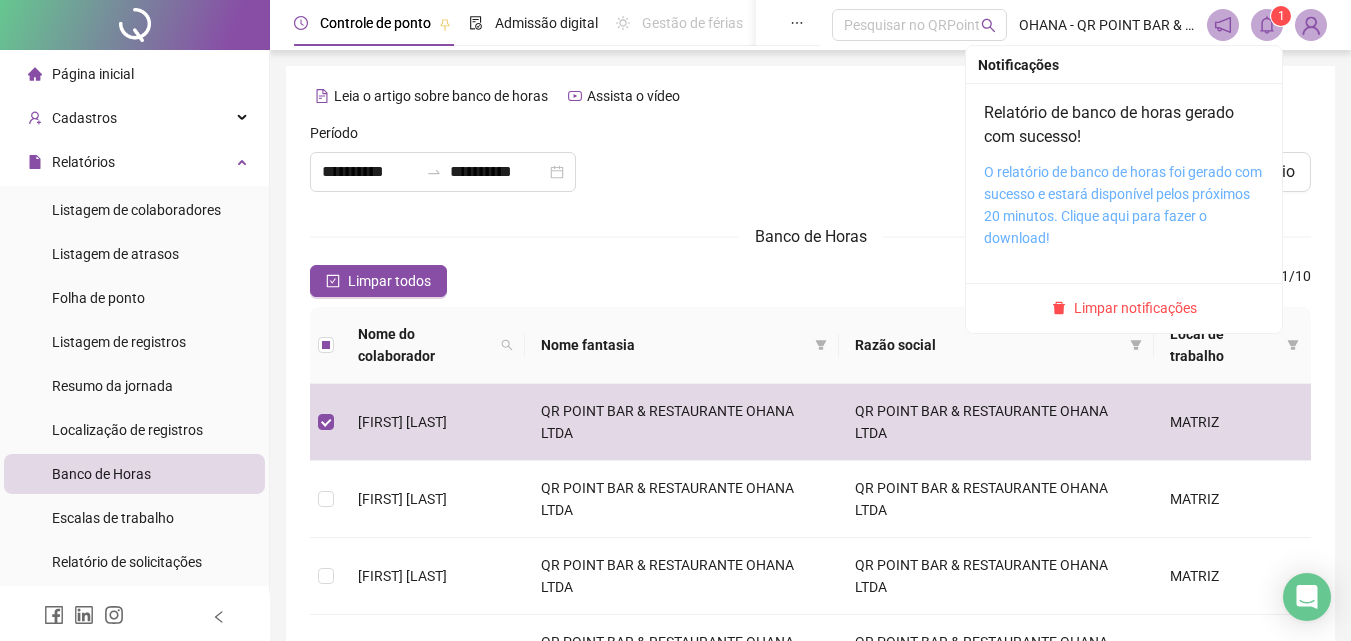 click on "O relatório de banco de horas foi gerado com sucesso e estará disponível pelos próximos 20 minutos.
Clique aqui para fazer o download!" at bounding box center (1123, 205) 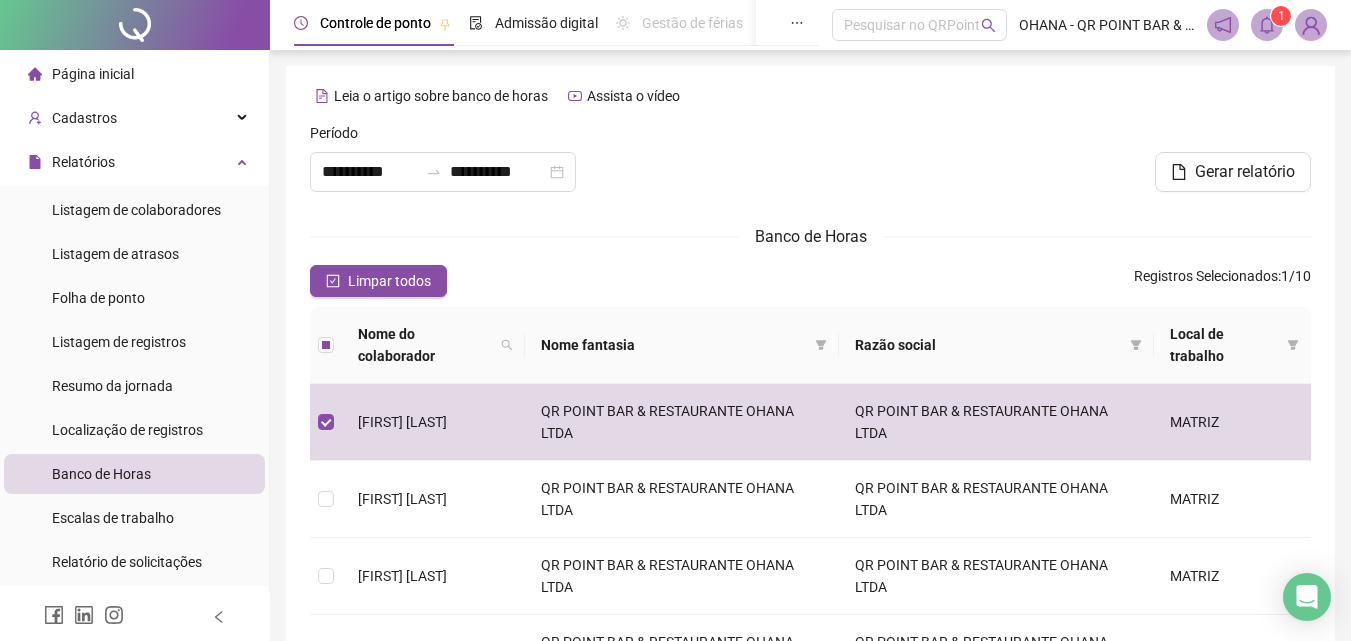 click on "Página inicial" at bounding box center (93, 74) 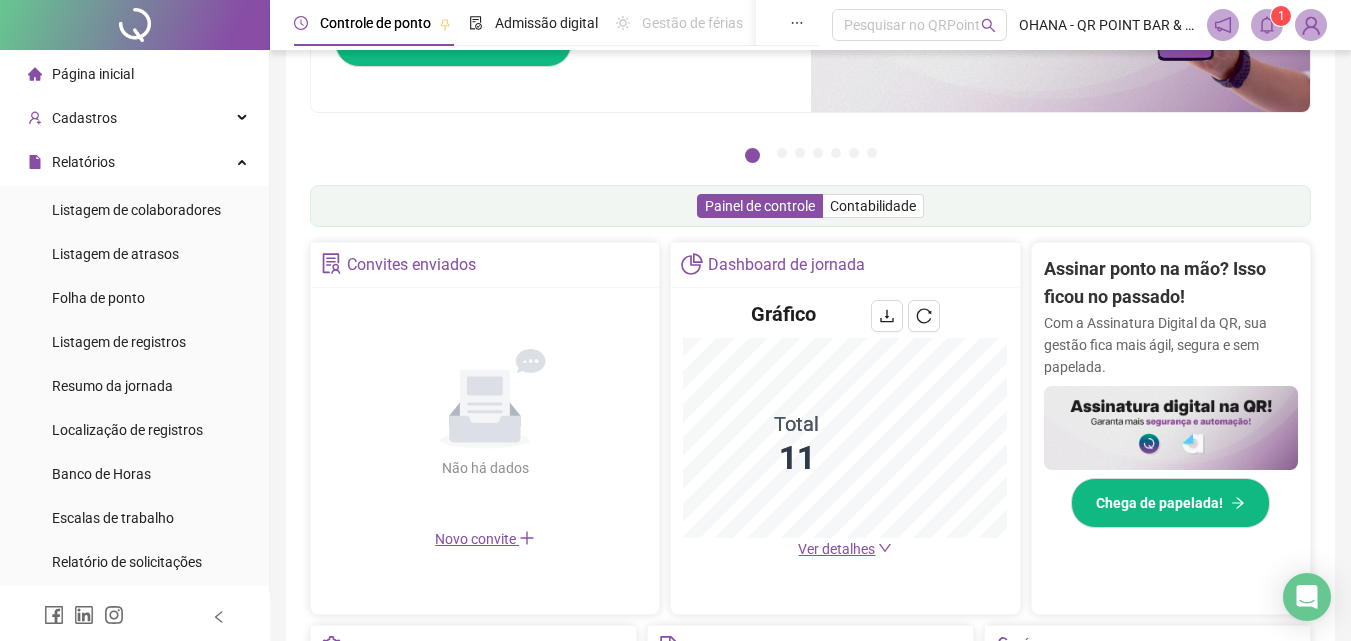 scroll, scrollTop: 495, scrollLeft: 0, axis: vertical 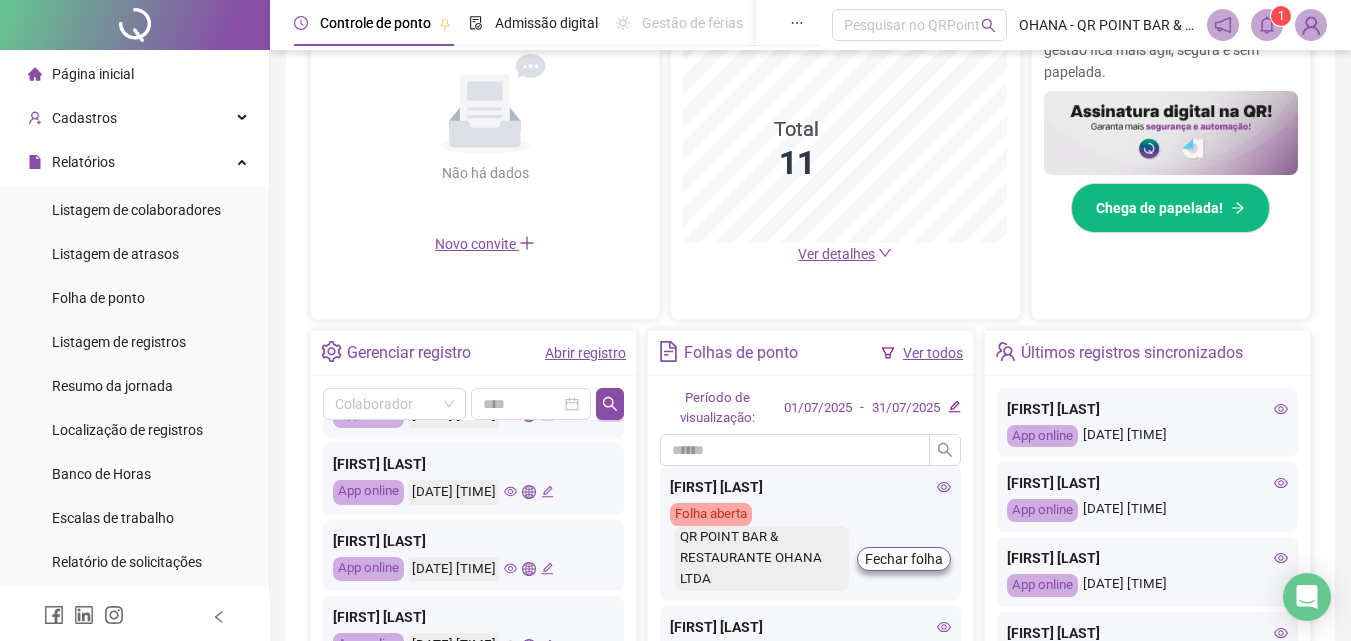 click on "Abrir registro" at bounding box center (585, 353) 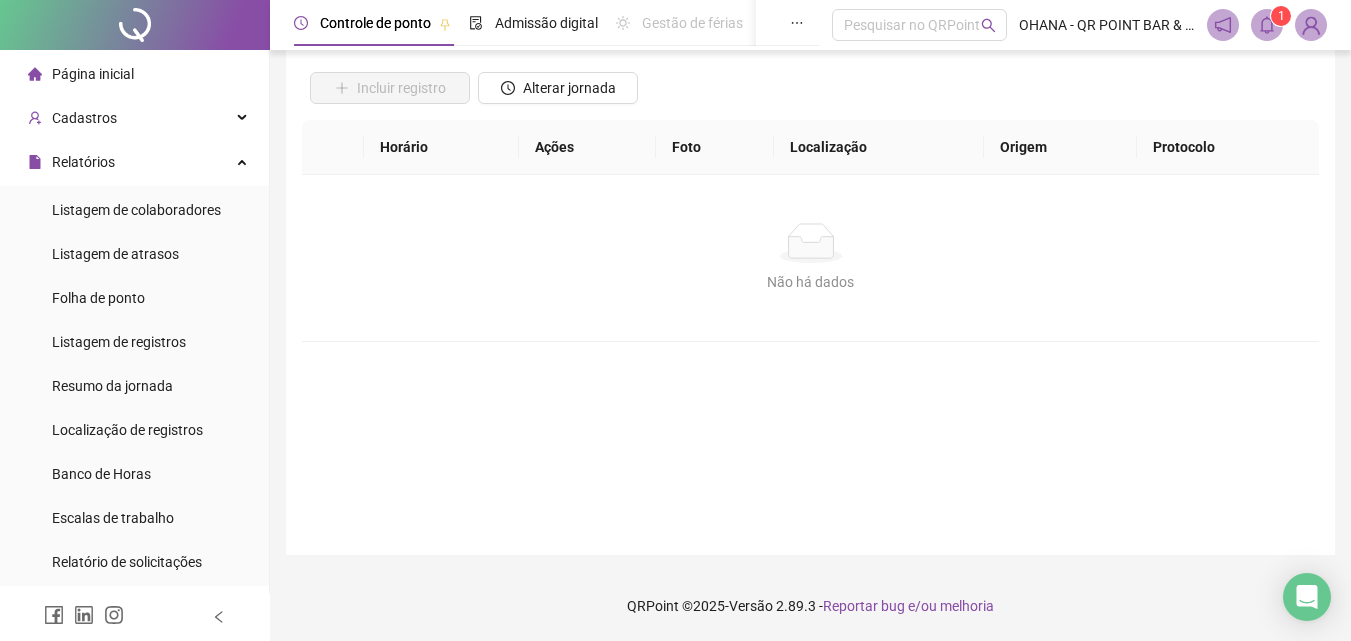 scroll, scrollTop: 134, scrollLeft: 0, axis: vertical 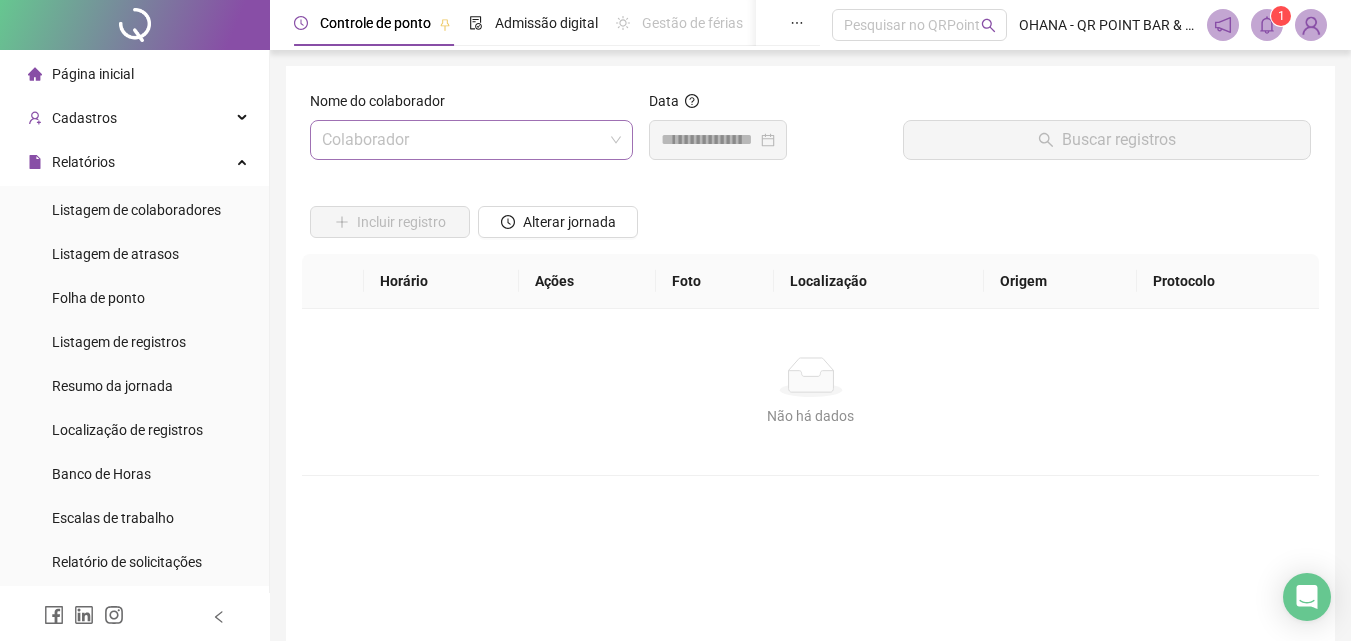 click at bounding box center (462, 140) 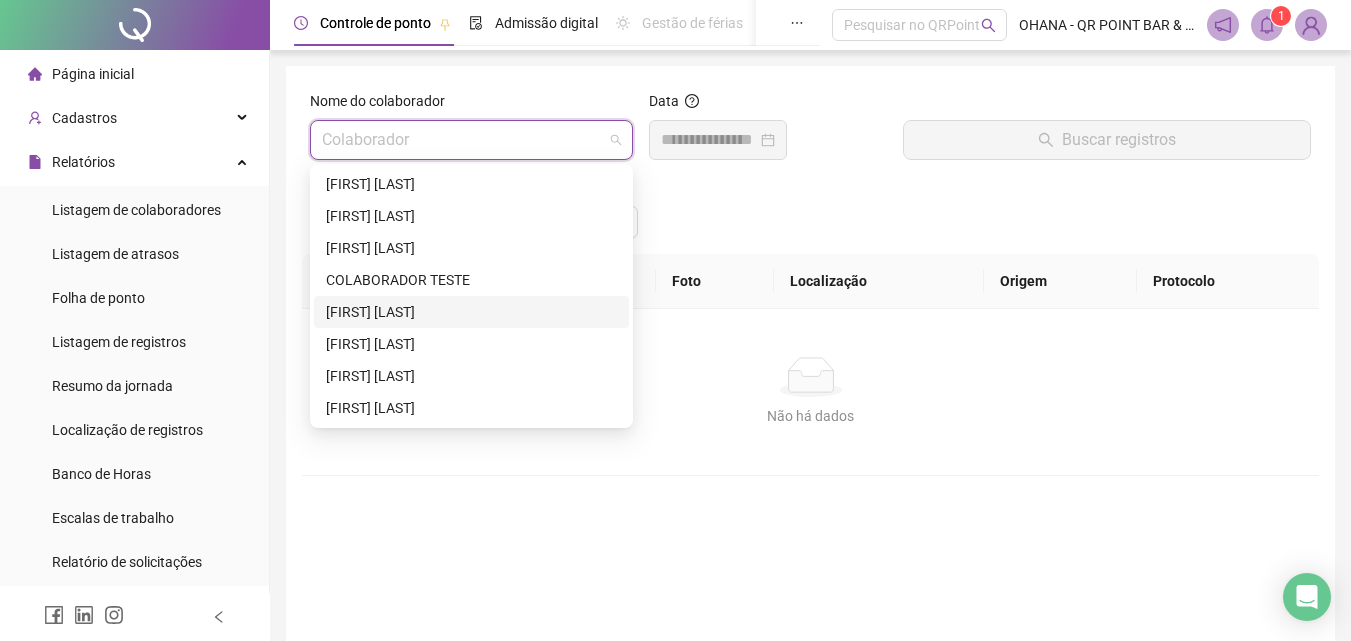click on "[FIRST] [LAST]" at bounding box center [471, 312] 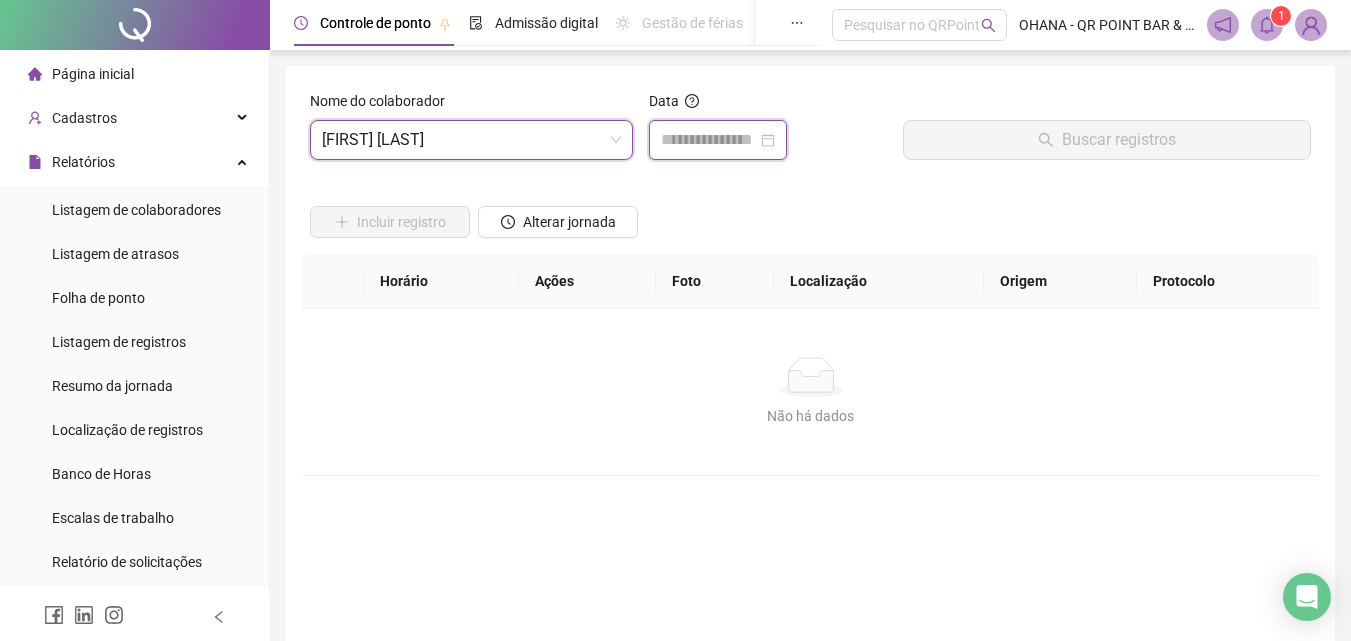 click at bounding box center [709, 140] 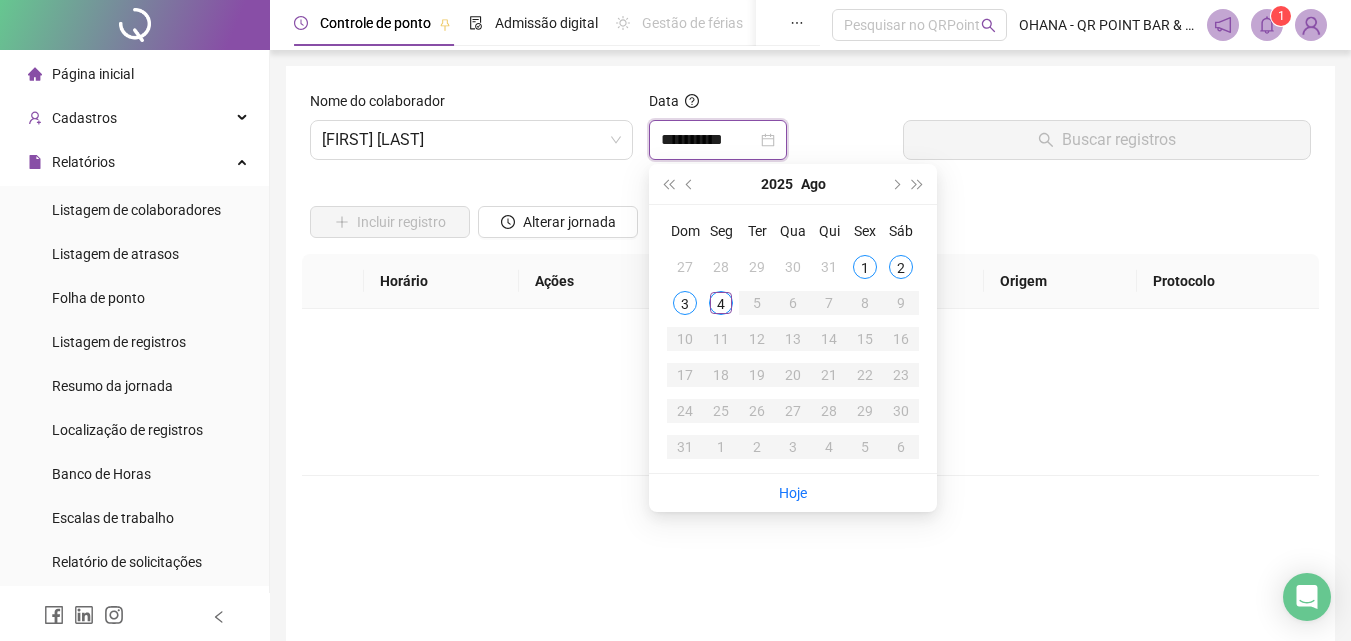 type on "**********" 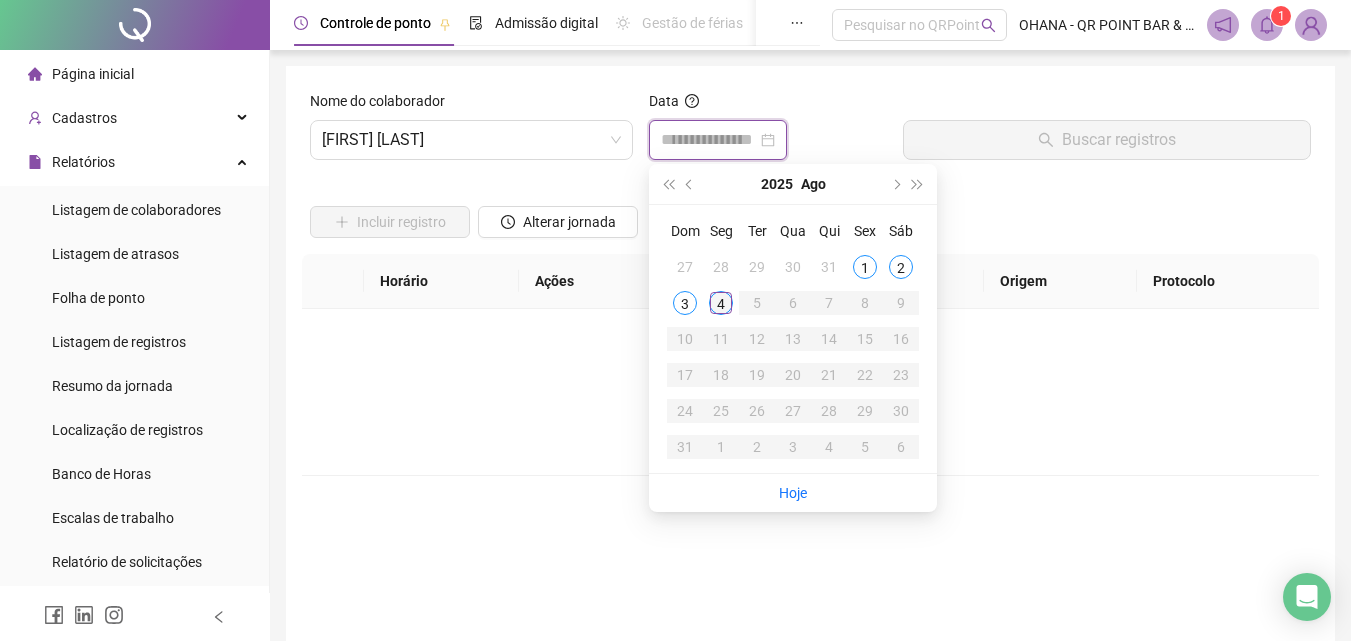 type on "**********" 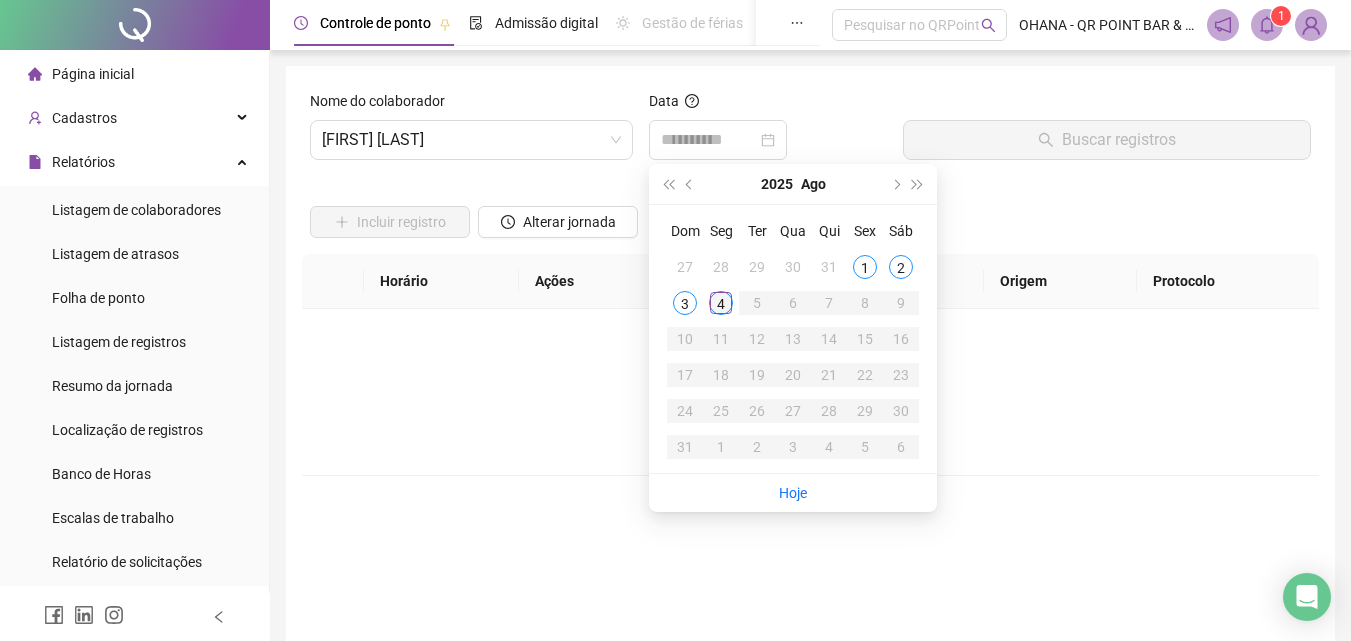 click on "4" at bounding box center (721, 303) 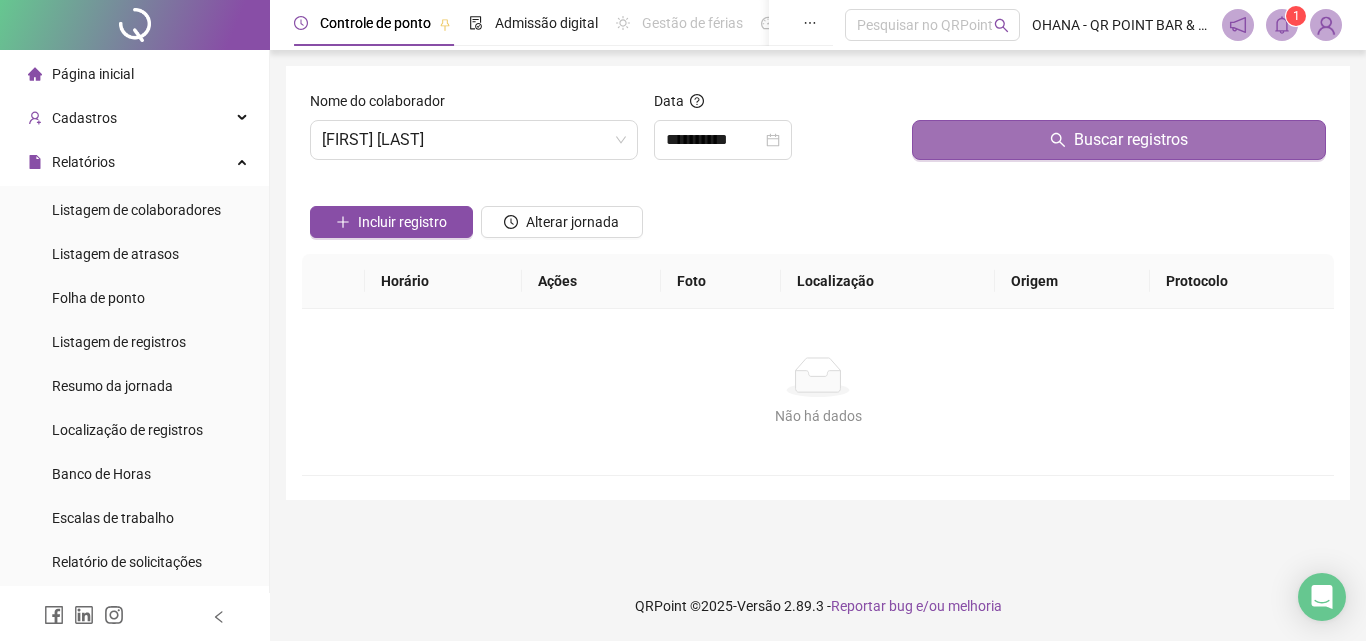 click on "Buscar registros" at bounding box center (1119, 140) 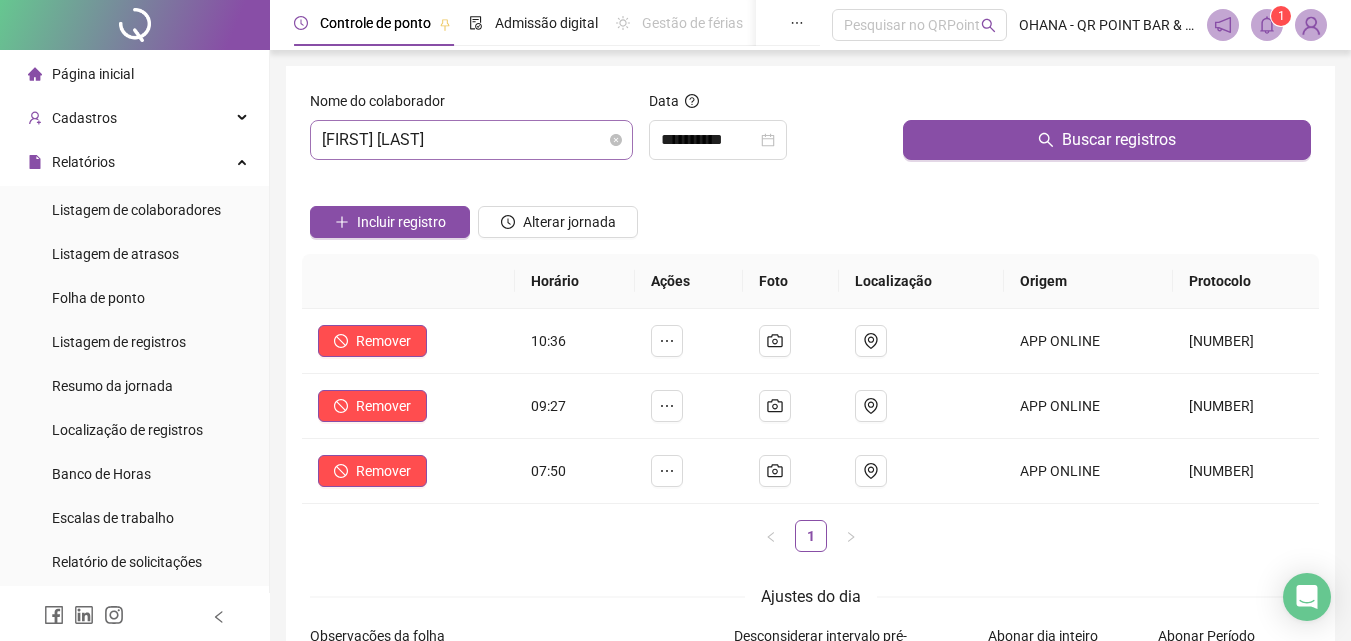 click on "[FIRST] [LAST]" at bounding box center [471, 140] 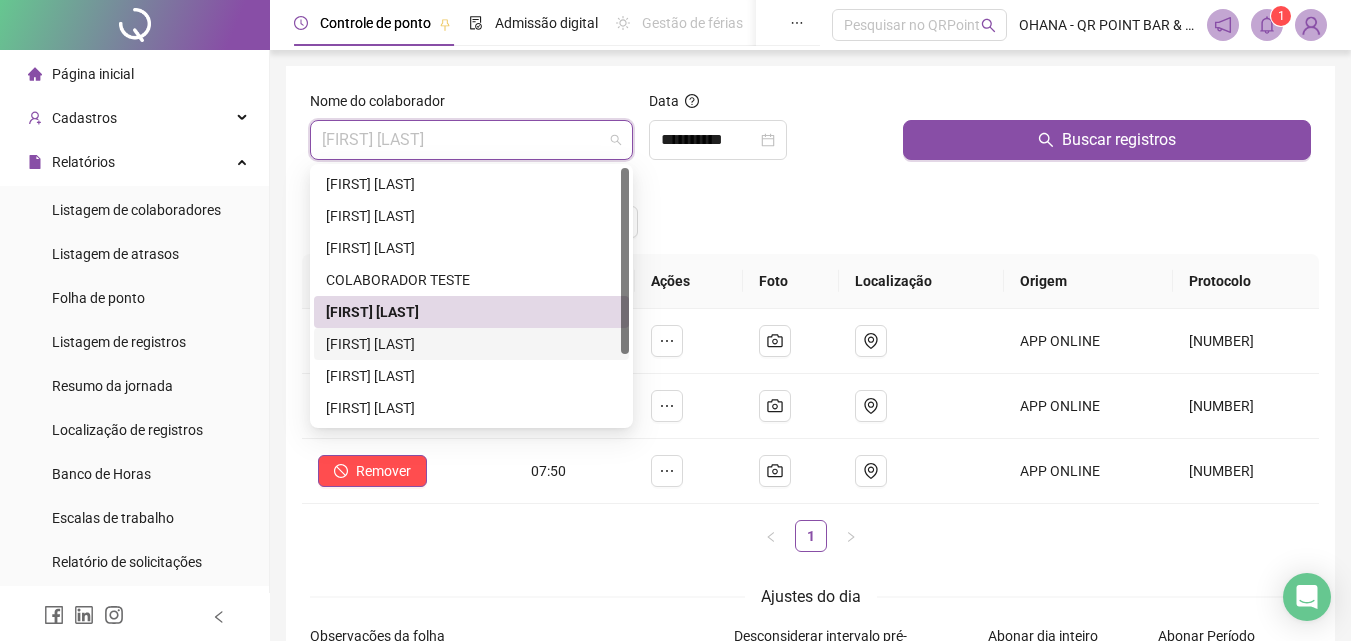 scroll, scrollTop: 96, scrollLeft: 0, axis: vertical 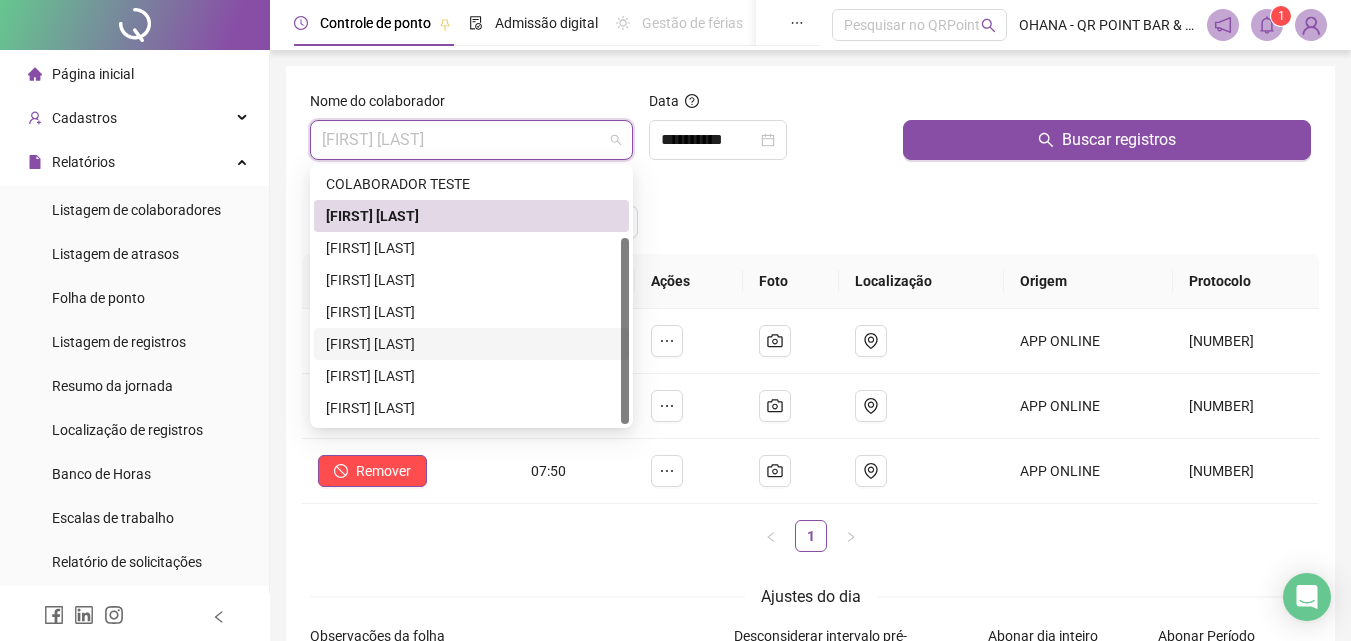 click on "[FIRST] [LAST]" at bounding box center [471, 344] 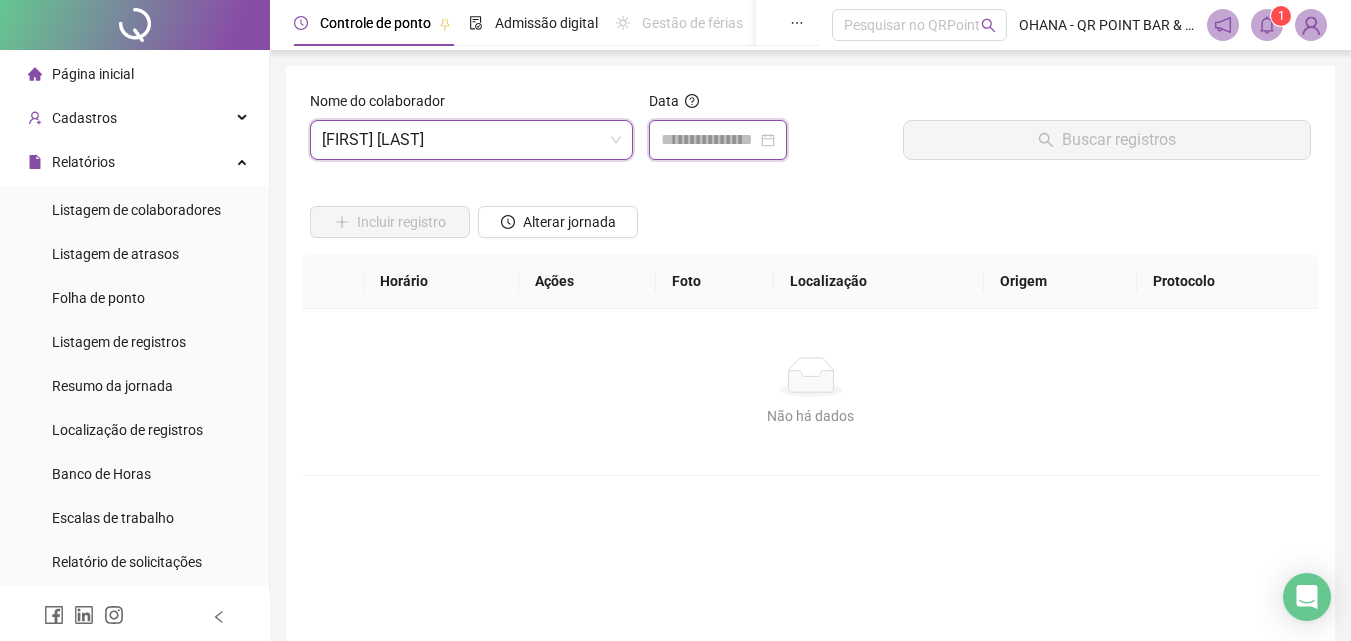 click at bounding box center [709, 140] 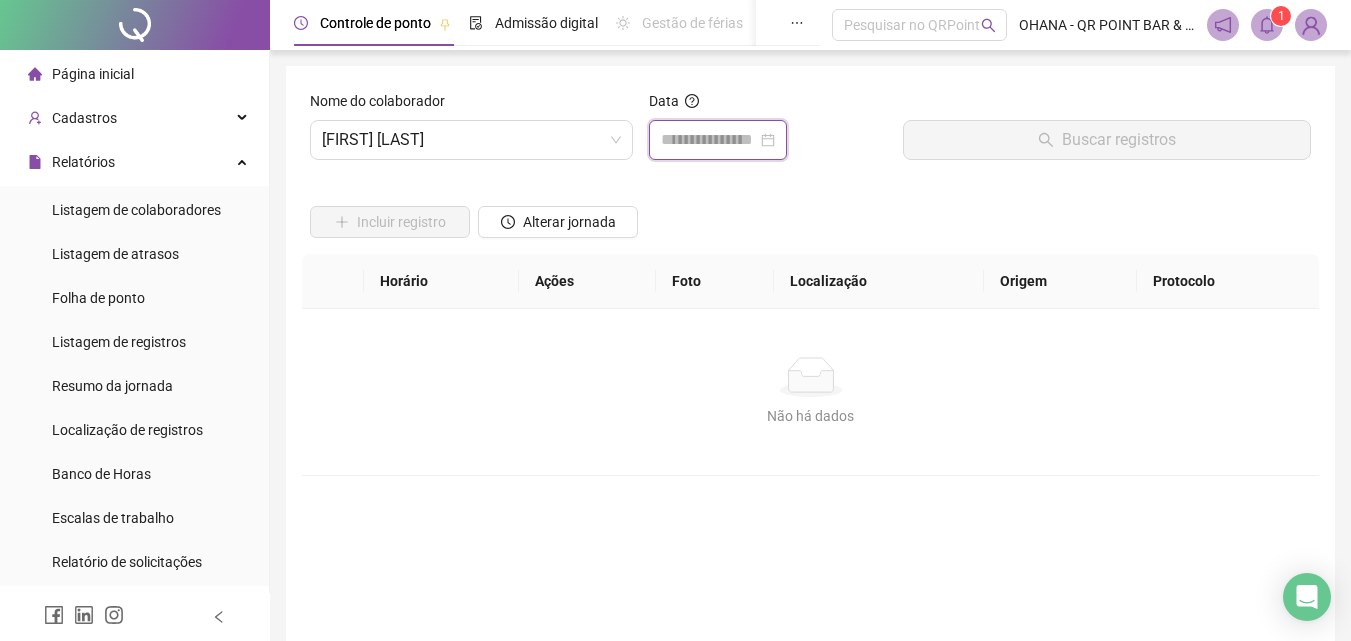 type on "**********" 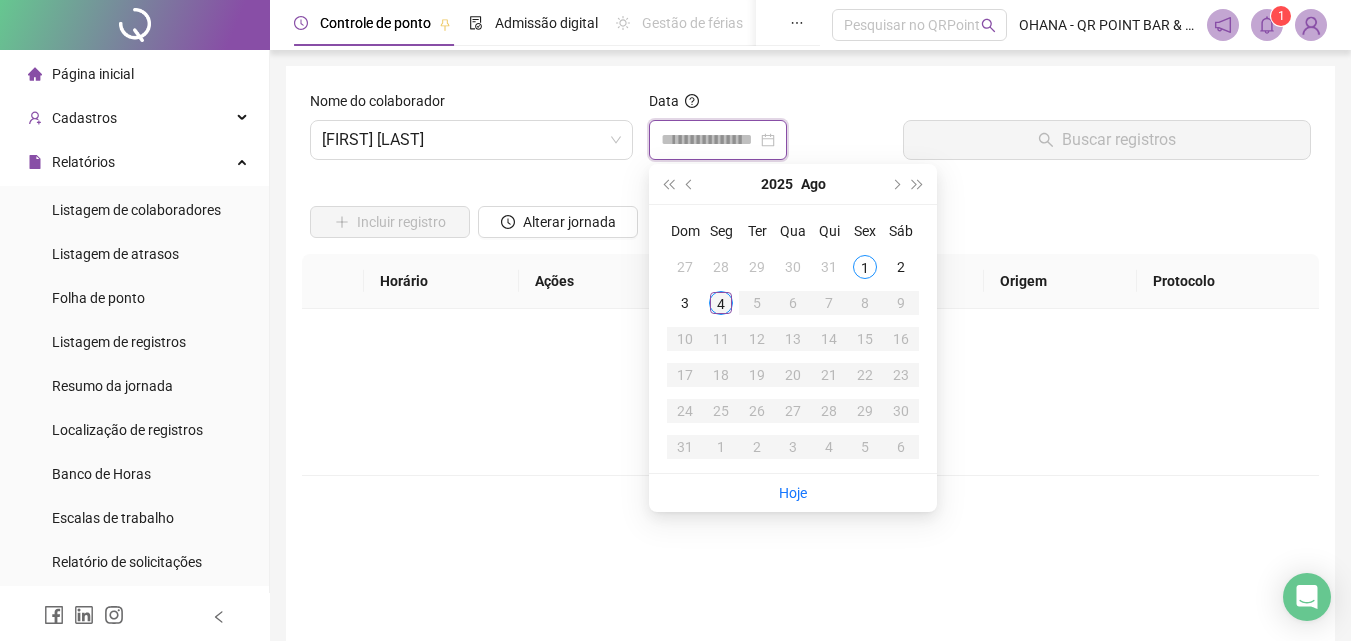 type on "**********" 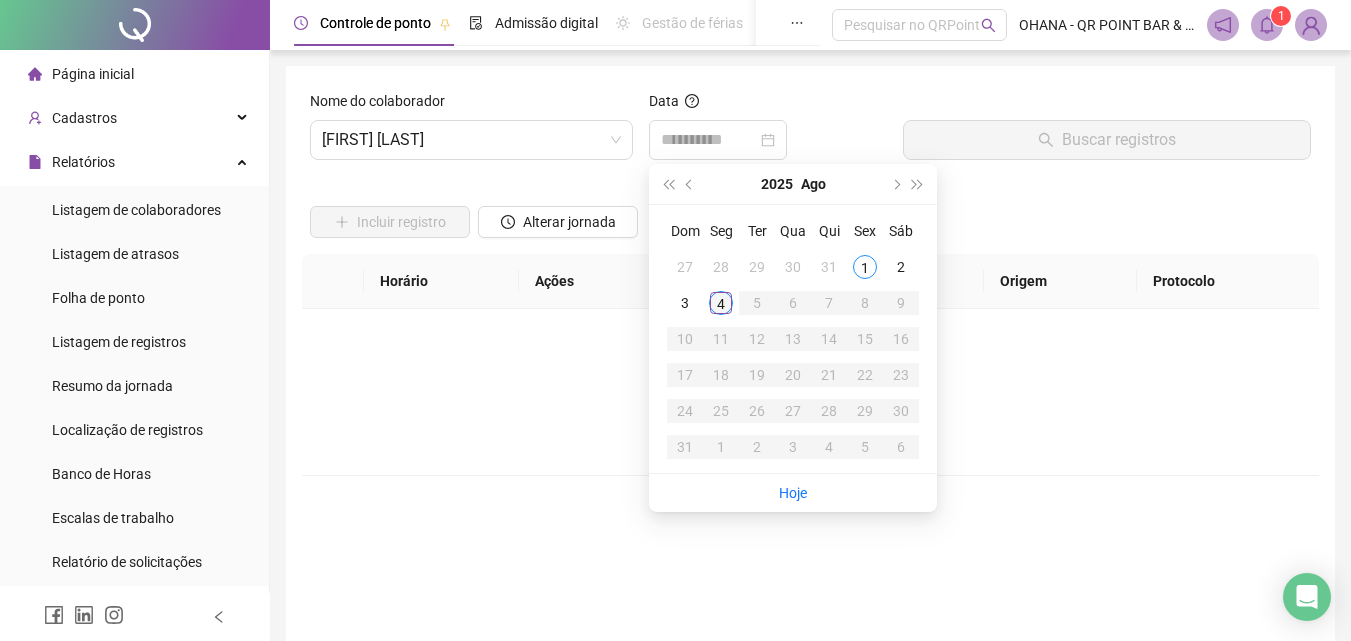 click on "4" at bounding box center (721, 303) 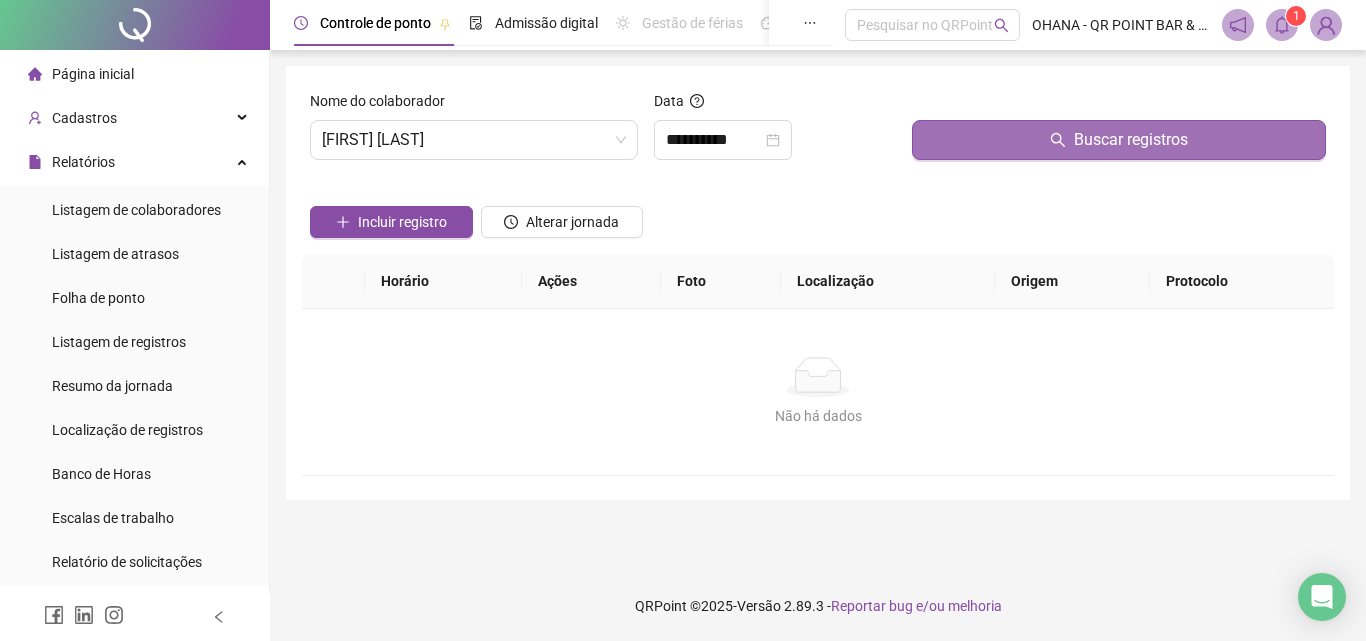 click on "Buscar registros" at bounding box center (1119, 140) 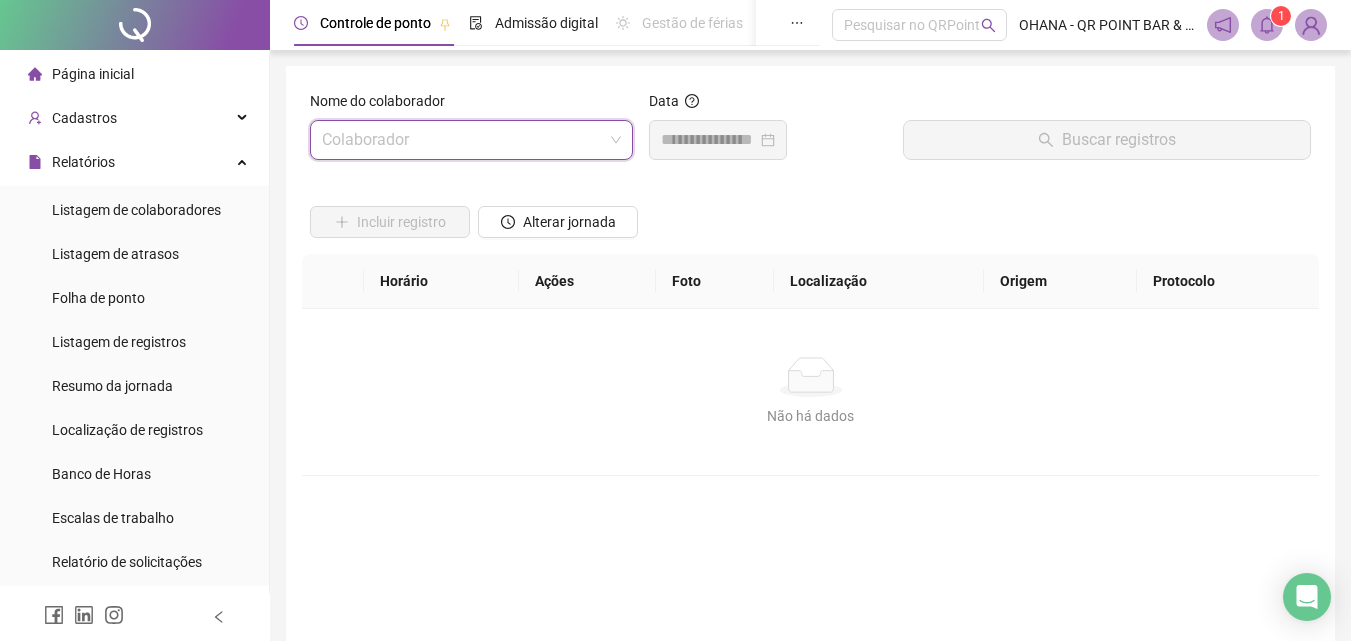 click at bounding box center [471, 140] 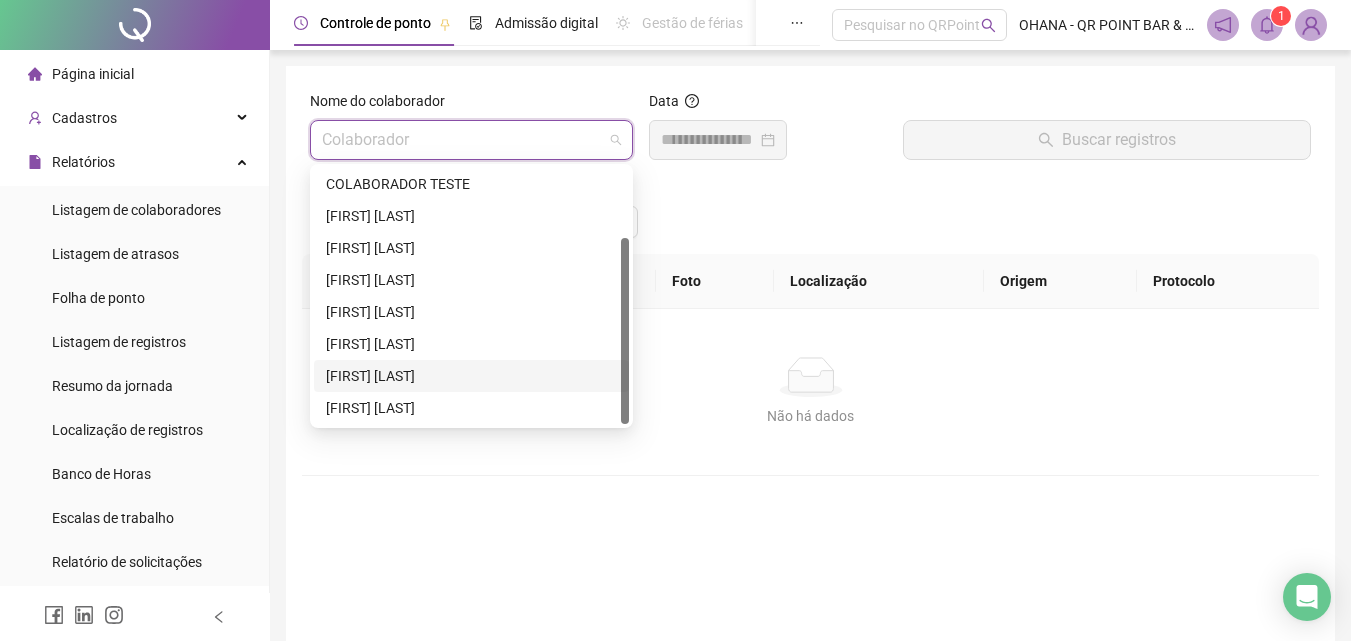 click on "[FIRST] [LAST]" at bounding box center [471, 376] 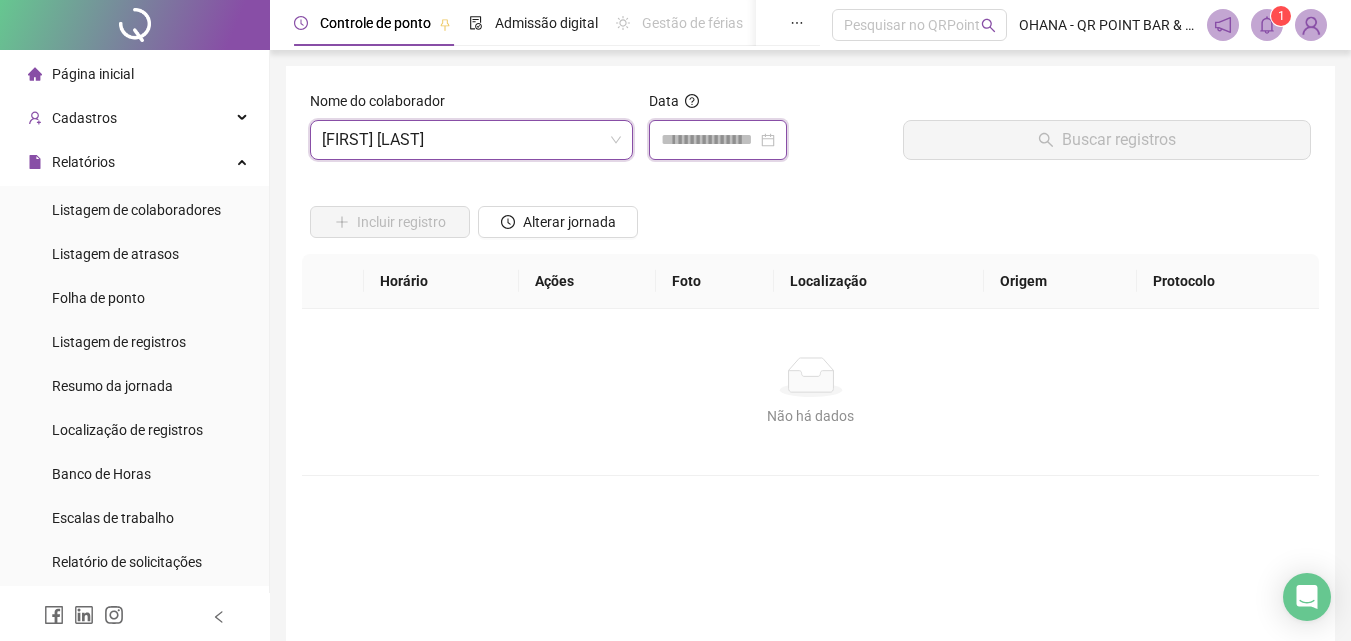 click at bounding box center (709, 140) 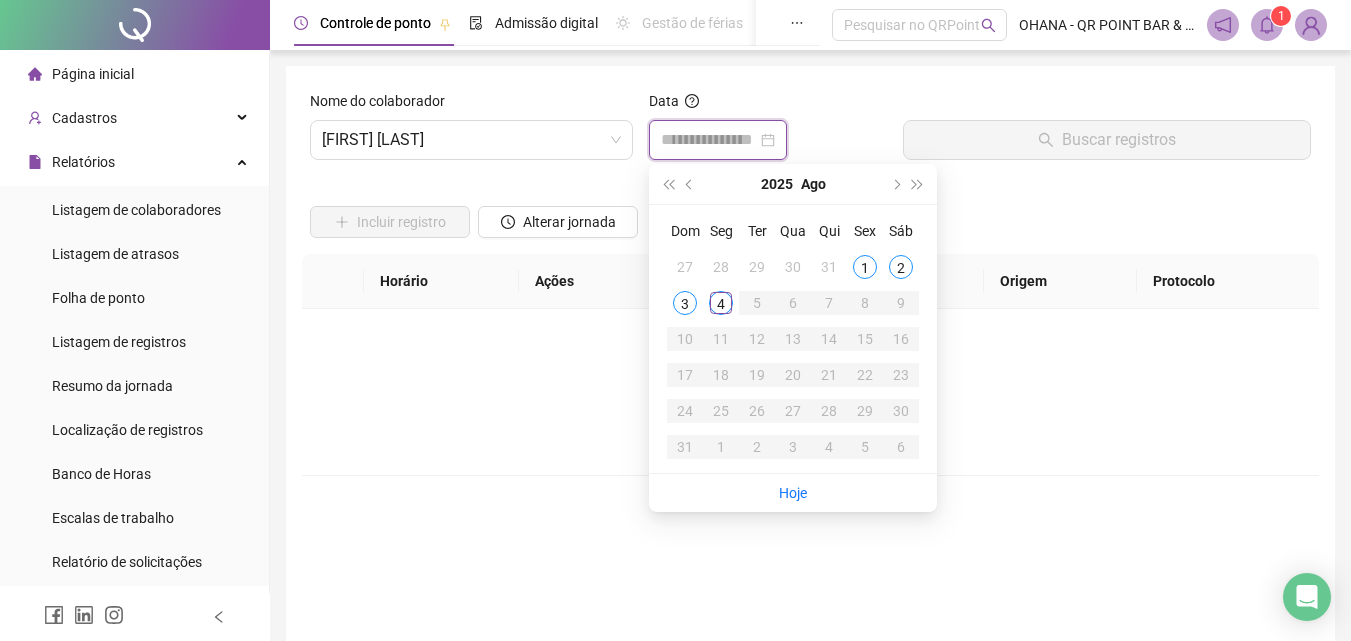 type on "**********" 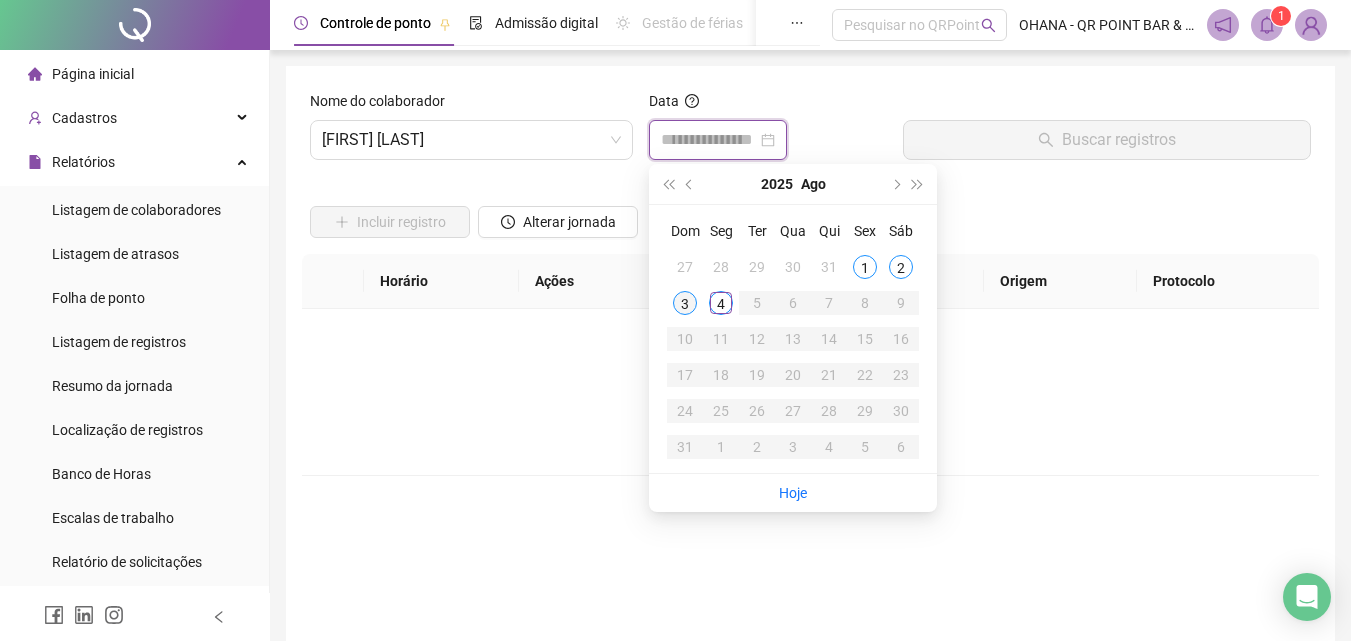 type on "**********" 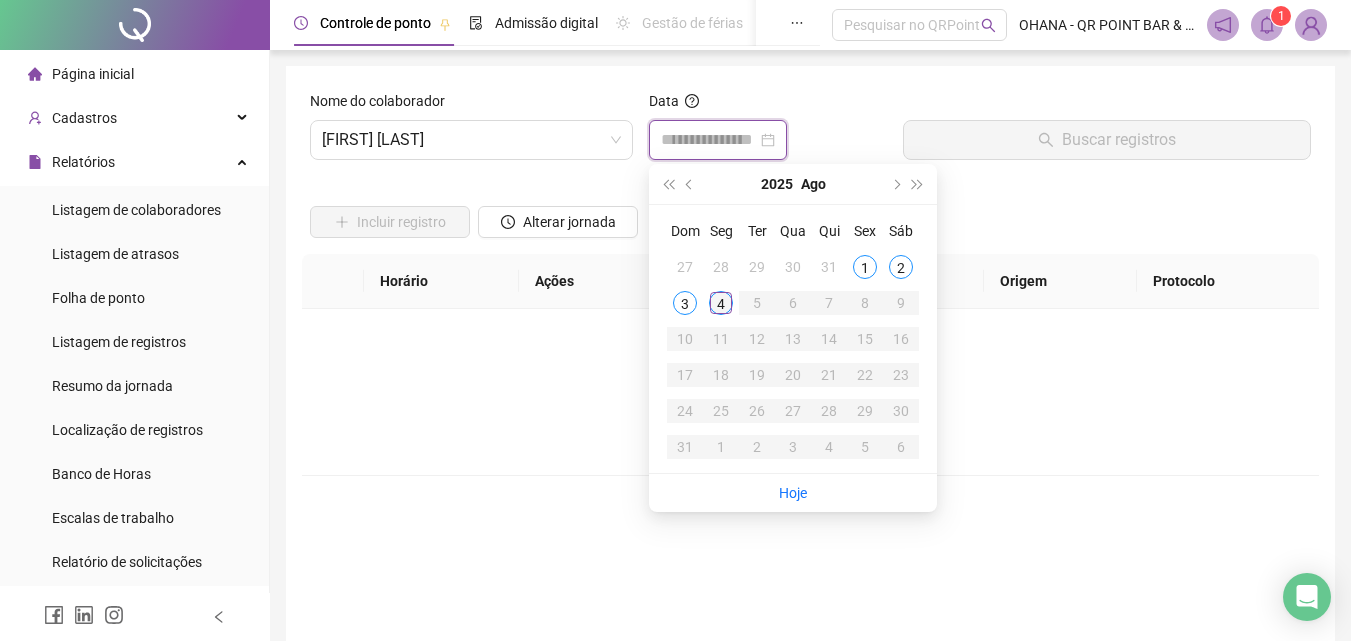 type on "**********" 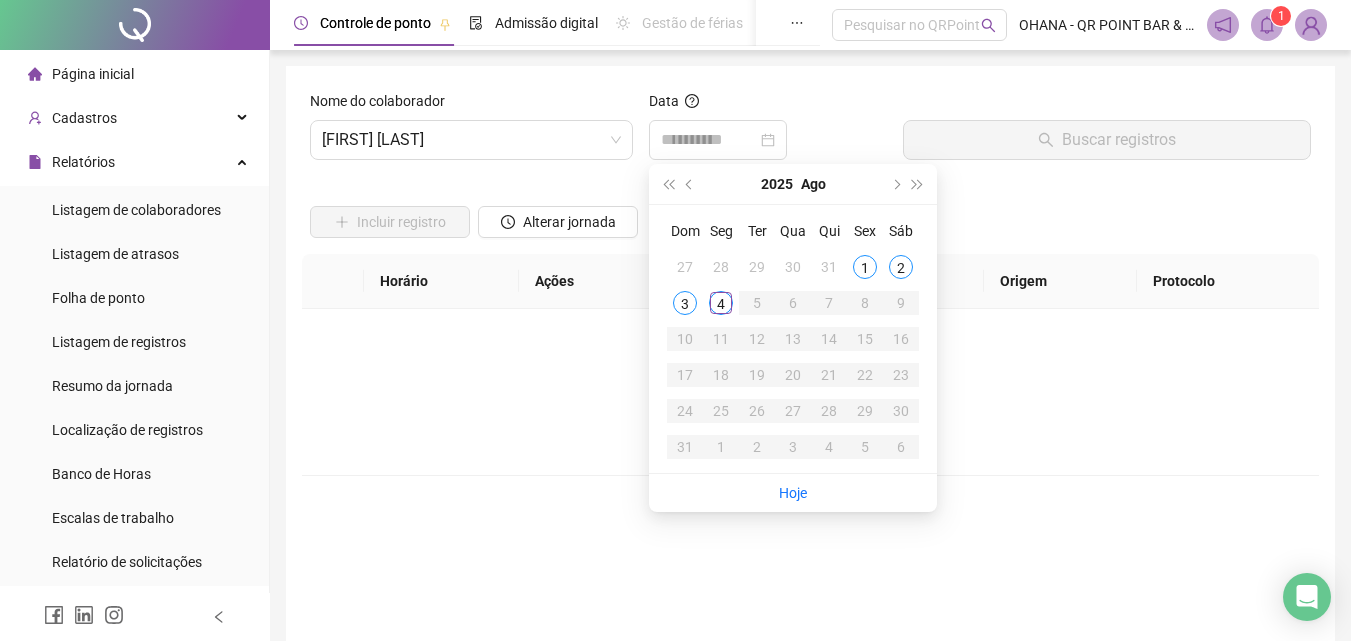 click on "4" at bounding box center (721, 303) 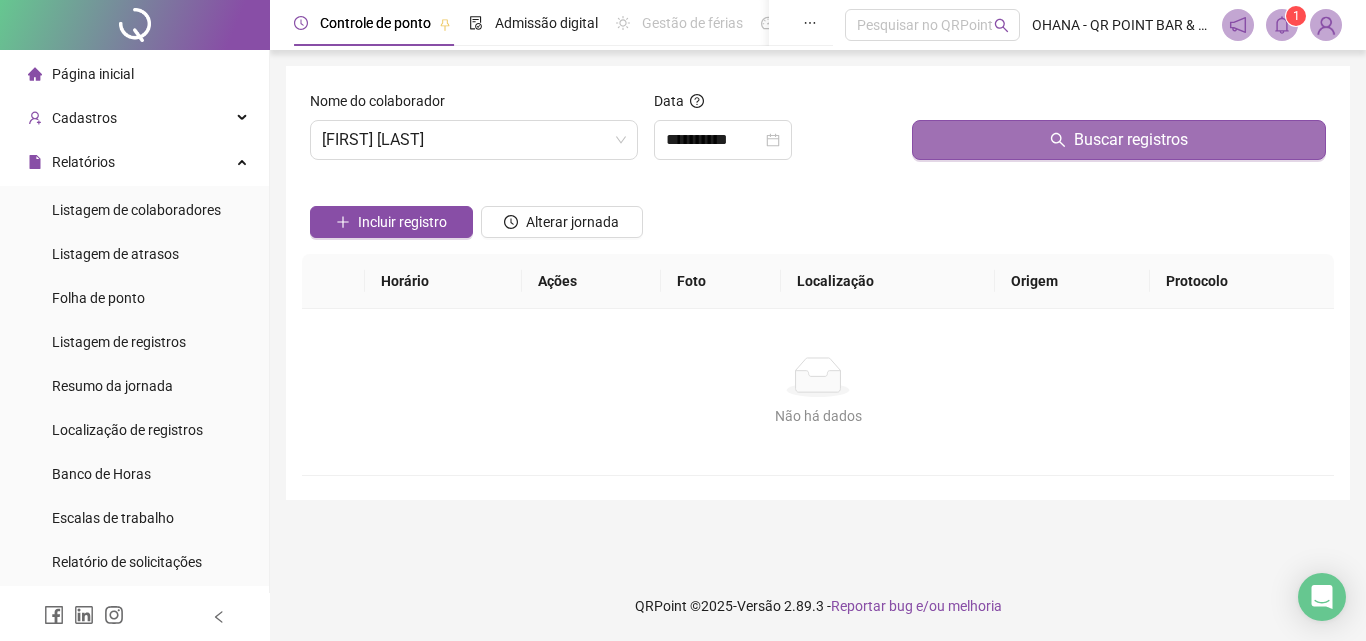 click on "Buscar registros" at bounding box center (1119, 140) 